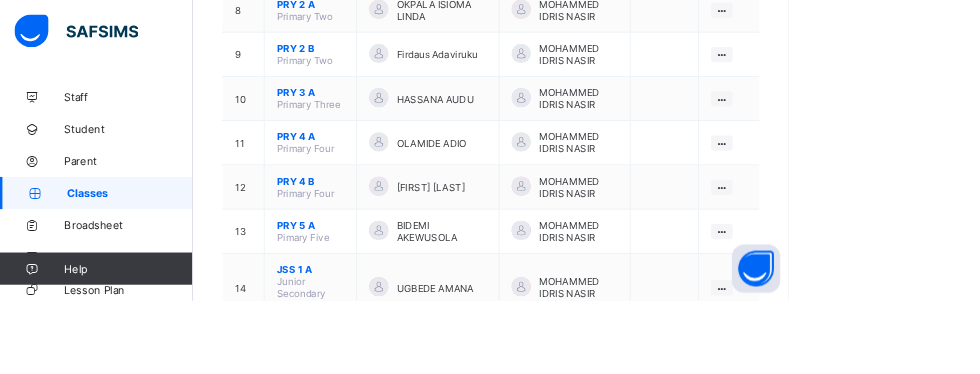 scroll, scrollTop: 718, scrollLeft: 0, axis: vertical 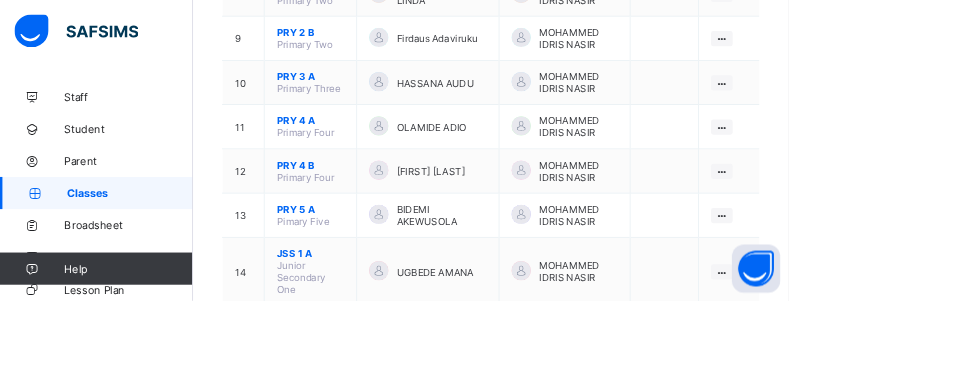 click on "View Class Assign form Teacher" at bounding box center [0, 0] 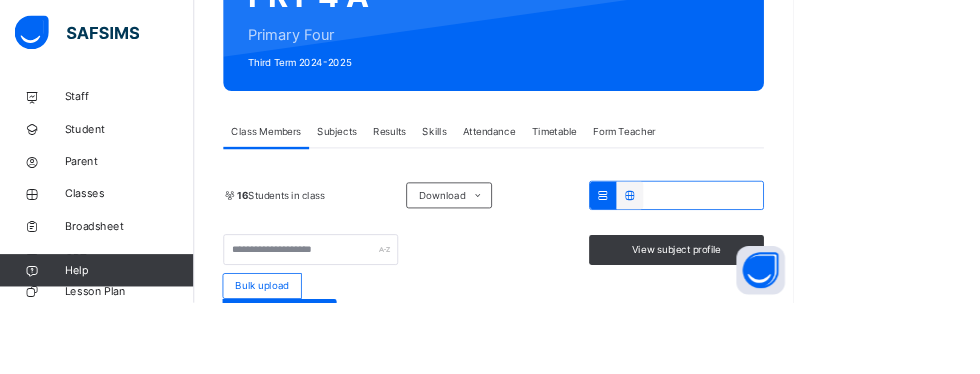 scroll, scrollTop: 229, scrollLeft: 0, axis: vertical 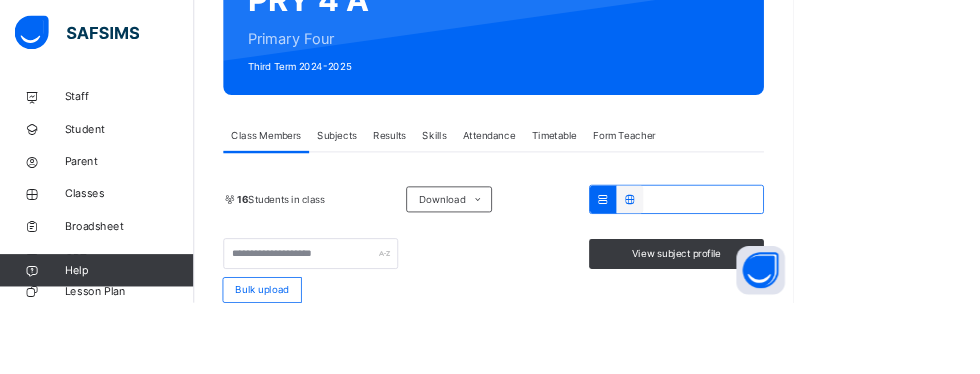 click on "Skills" at bounding box center [537, 167] 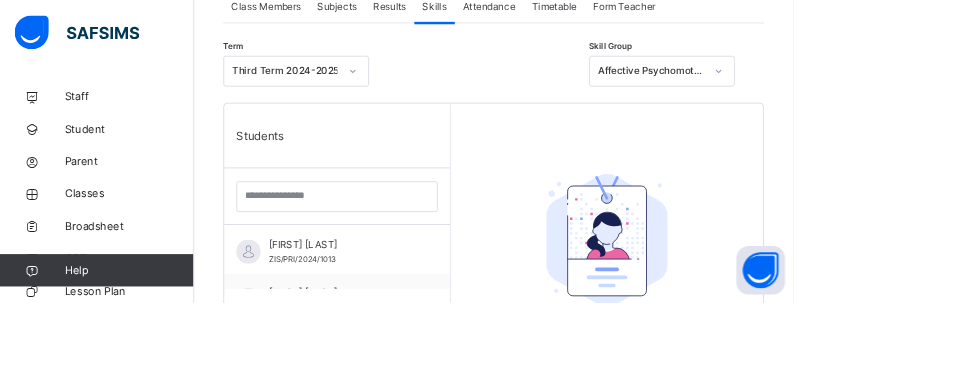 scroll, scrollTop: 291, scrollLeft: 0, axis: vertical 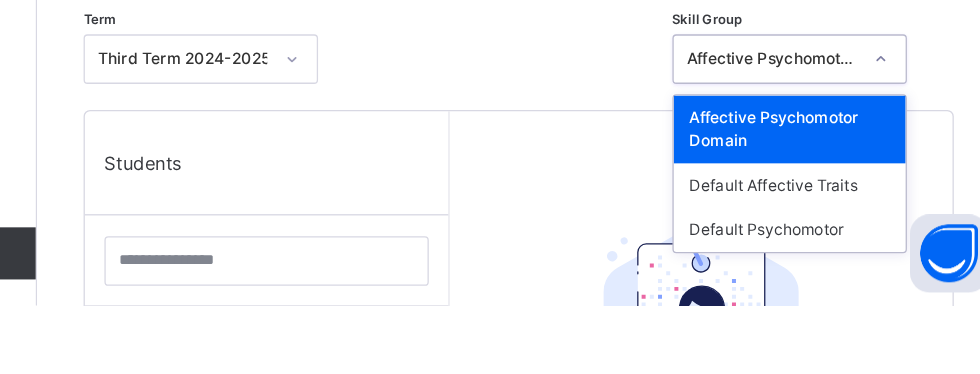 click on "Default Affective Traits" at bounding box center [818, 282] 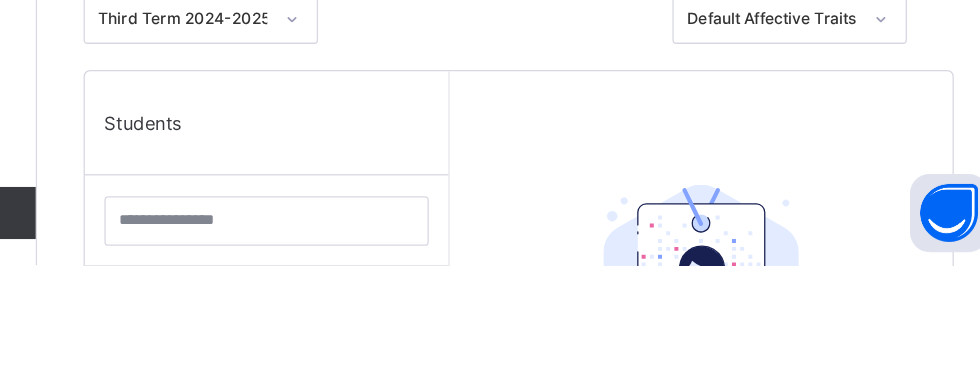 click on "[NAME] [IDENTIFIER]" at bounding box center (421, 408) 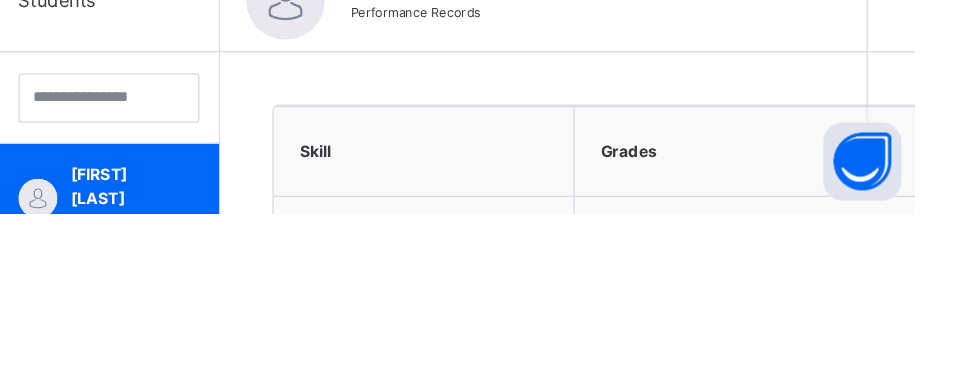 click on "4" at bounding box center (955, 407) 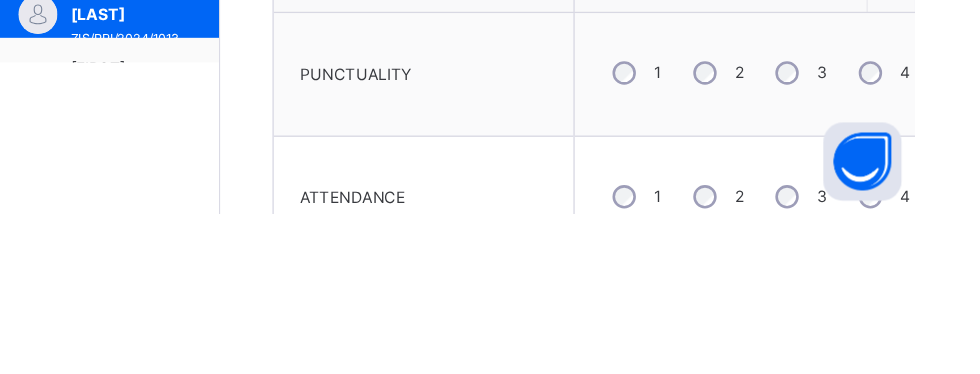 scroll, scrollTop: 492, scrollLeft: 0, axis: vertical 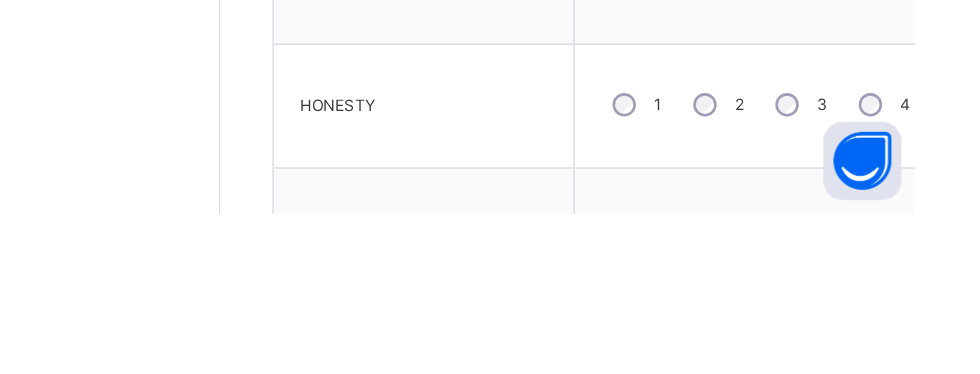 click on "4" at bounding box center (955, 576) 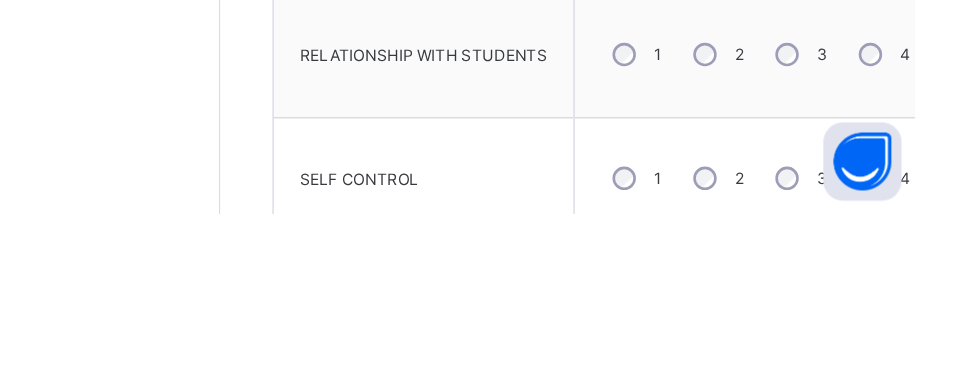 scroll, scrollTop: 1092, scrollLeft: 0, axis: vertical 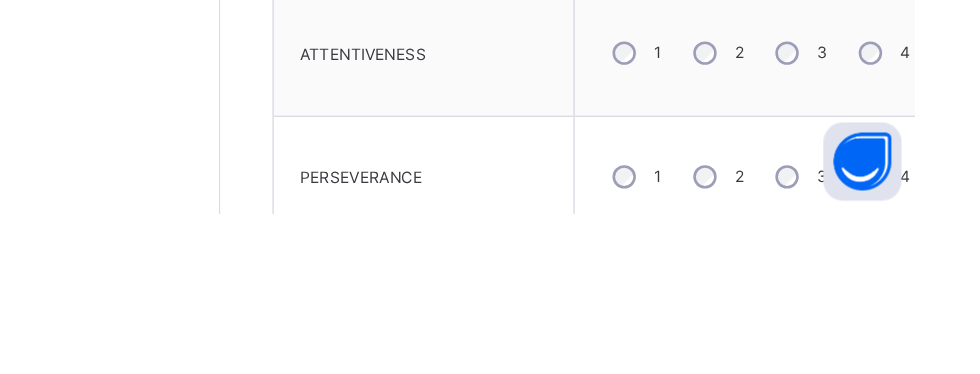 click on "4" at bounding box center (955, 441) 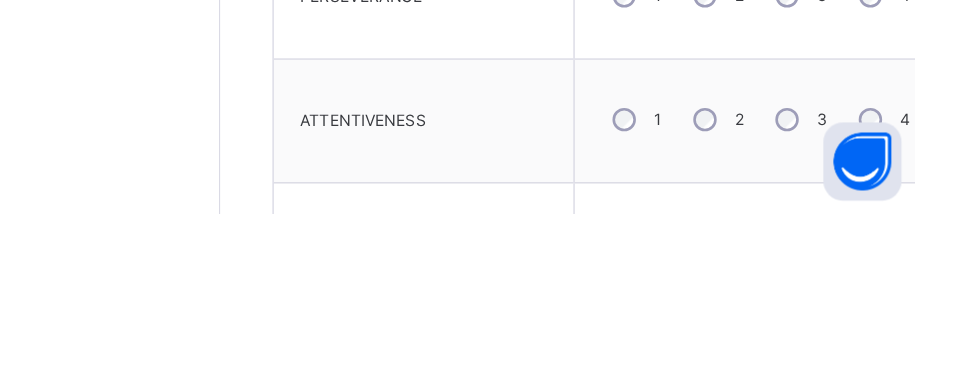 scroll, scrollTop: 1412, scrollLeft: 0, axis: vertical 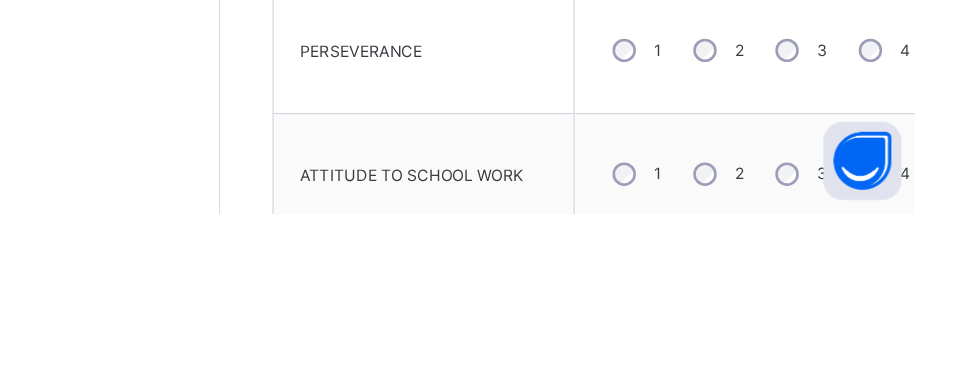 click on "Save Skill" at bounding box center (1002, 429) 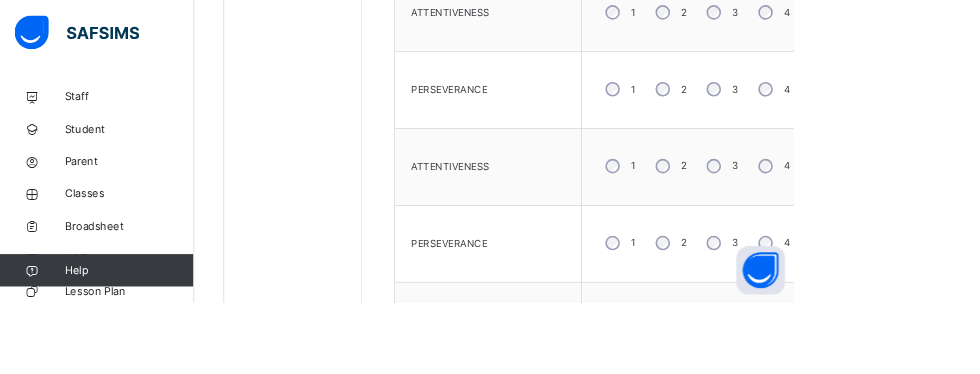 scroll, scrollTop: 1495, scrollLeft: 0, axis: vertical 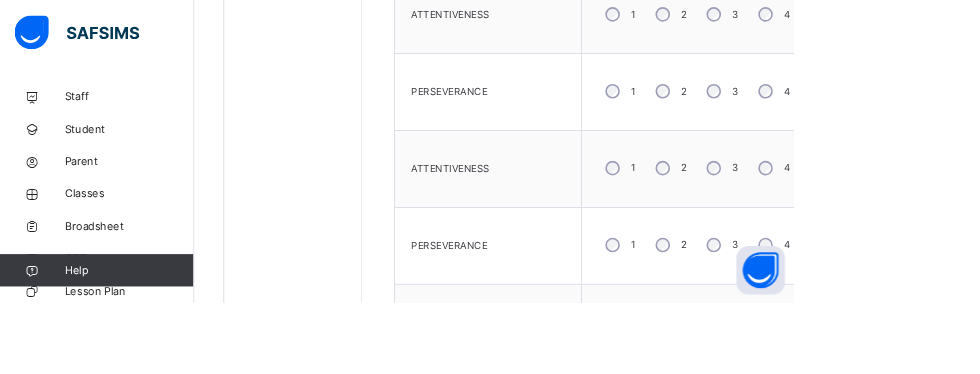 click on "Save Skill" at bounding box center [1002, 483] 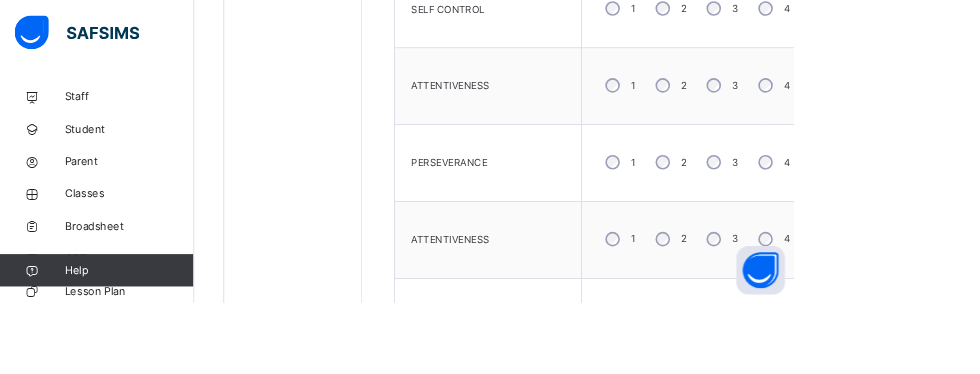 scroll, scrollTop: 491, scrollLeft: 0, axis: vertical 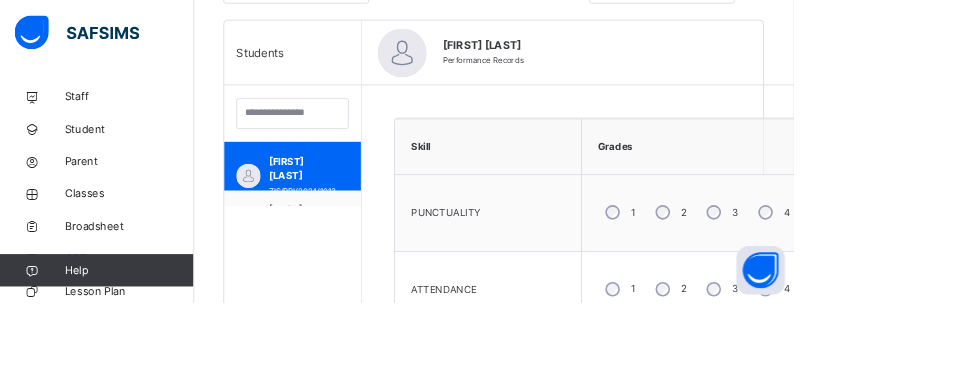 click on "[FIRST]   [LAST]" at bounding box center [372, 268] 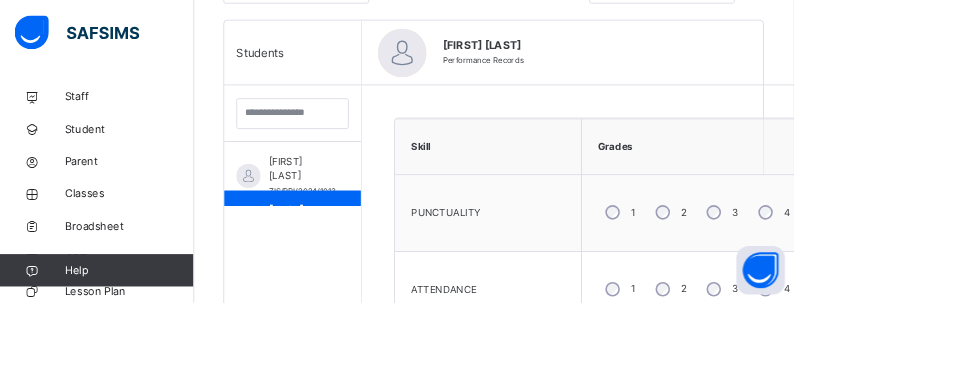 scroll, scrollTop: 496, scrollLeft: 0, axis: vertical 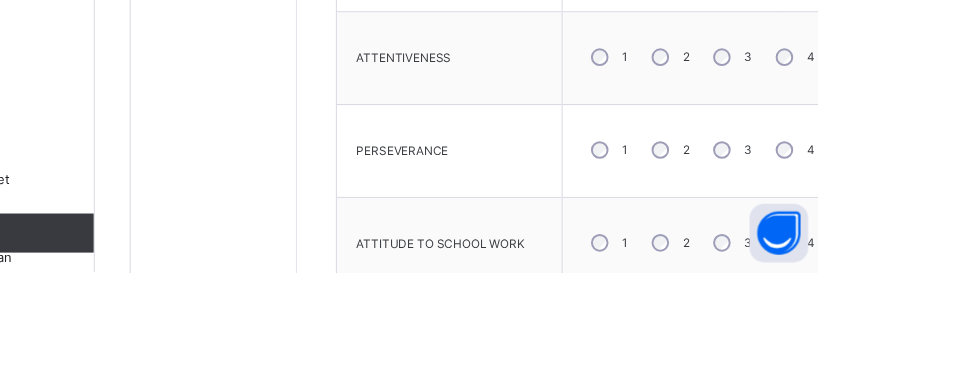 click on "Save Skill" at bounding box center (1002, 429) 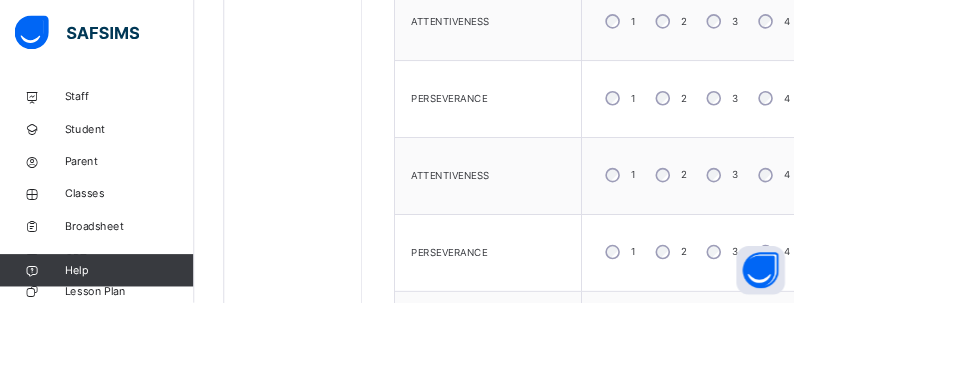 scroll, scrollTop: 1483, scrollLeft: 0, axis: vertical 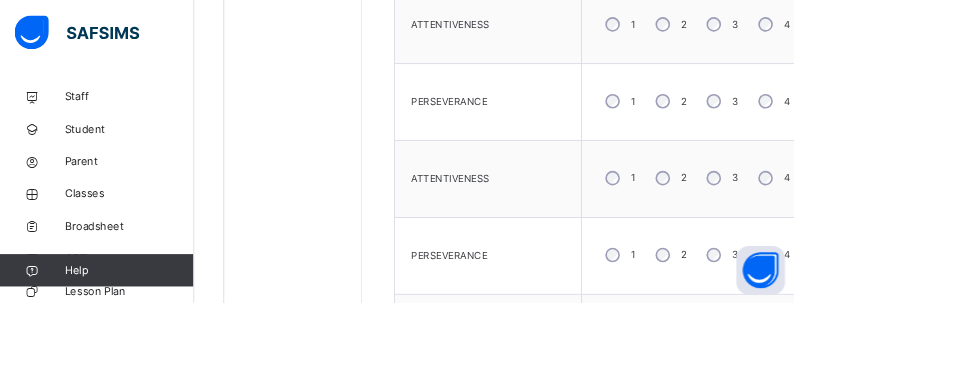 click on "Save Skill" at bounding box center [1002, 495] 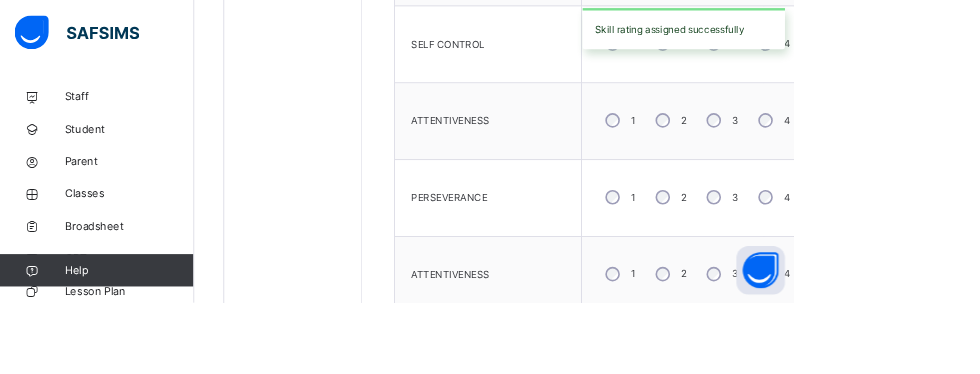 scroll, scrollTop: 597, scrollLeft: 0, axis: vertical 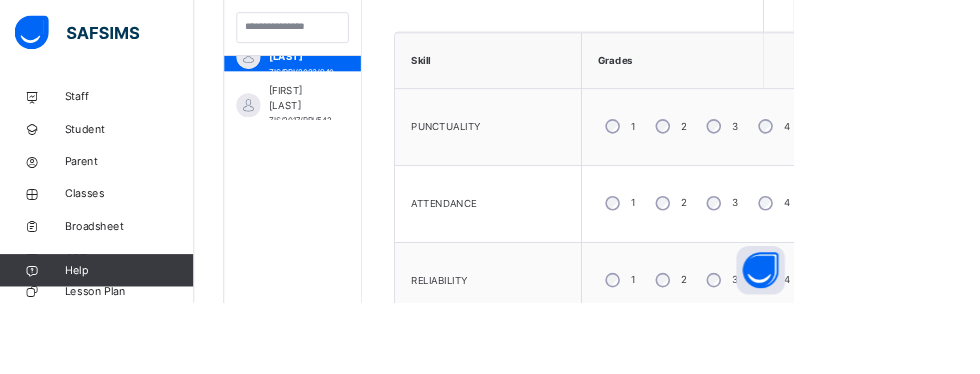 click on "[FIRST]  [LAST]" at bounding box center (371, 121) 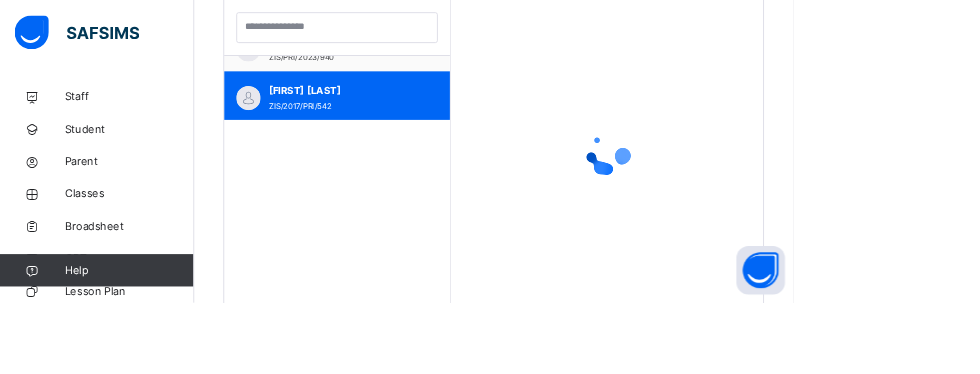 scroll, scrollTop: 564, scrollLeft: 0, axis: vertical 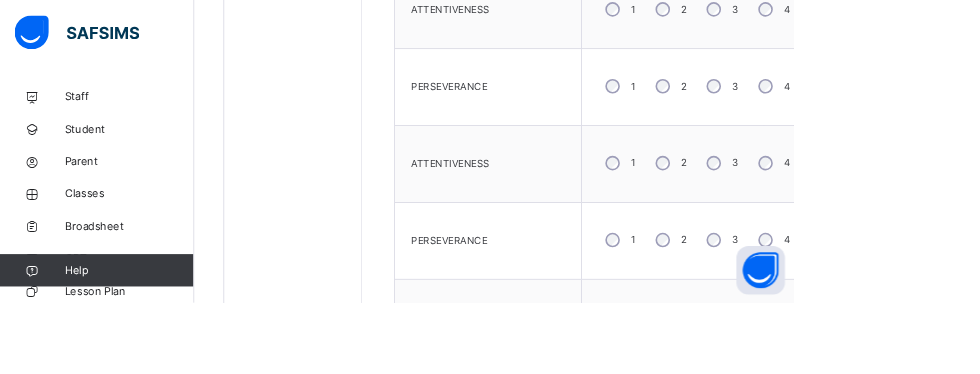 click on "Save Skill" at bounding box center (1002, 476) 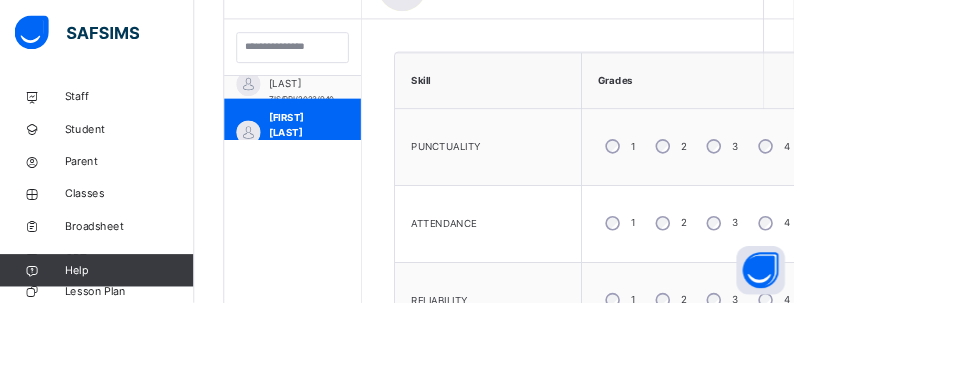 click on "[FIRST] [INITIAL]. [LAST]" at bounding box center (372, 224) 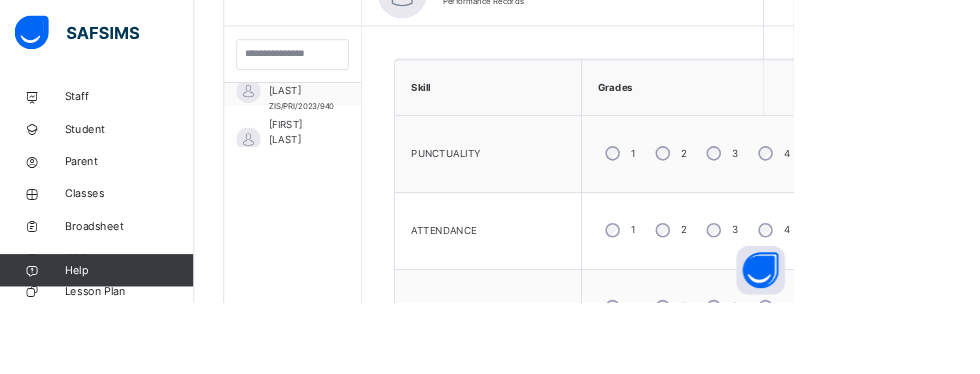 scroll, scrollTop: 572, scrollLeft: 0, axis: vertical 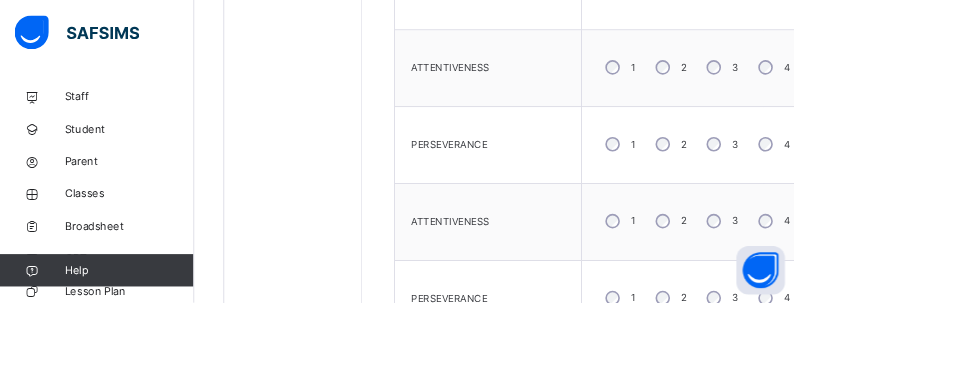 click on "4" at bounding box center (955, 368) 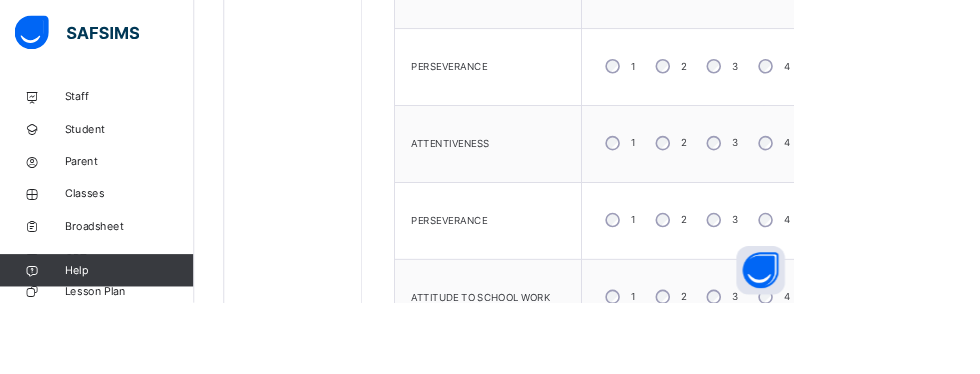 scroll, scrollTop: 1549, scrollLeft: 0, axis: vertical 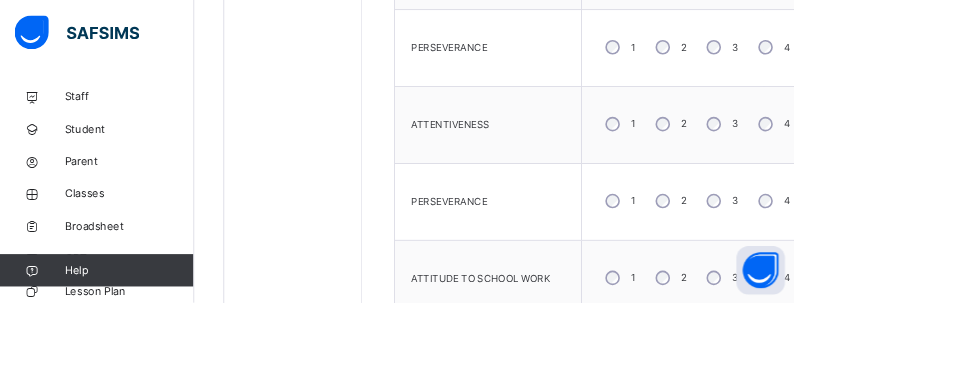 click on "Save Skill" at bounding box center [1002, 429] 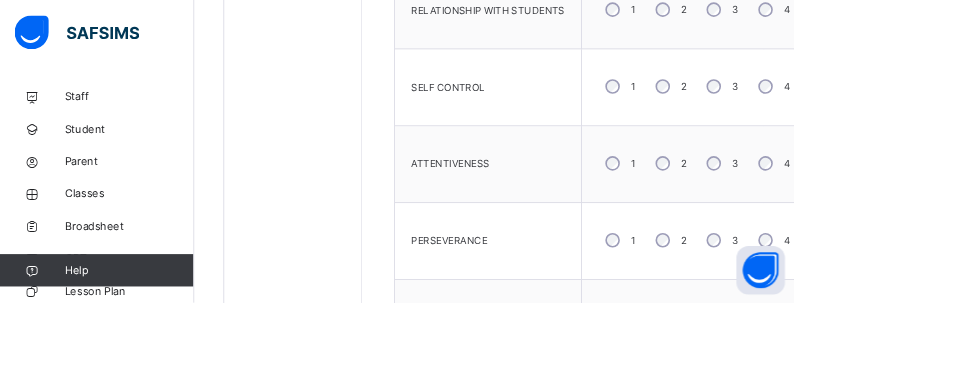 scroll, scrollTop: 494, scrollLeft: 0, axis: vertical 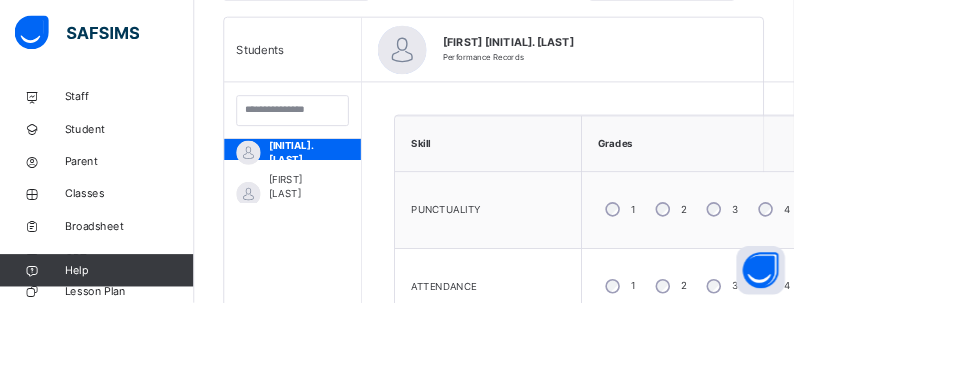 click on "[FIRST] [LAST]" at bounding box center [366, 231] 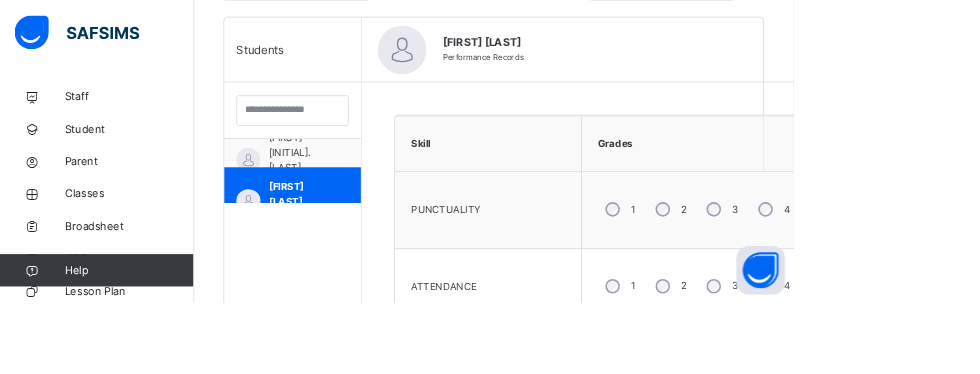 scroll, scrollTop: 214, scrollLeft: 0, axis: vertical 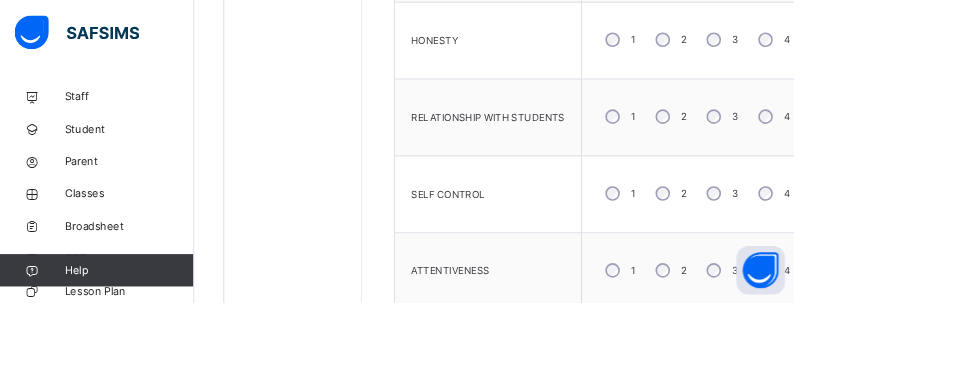 click on "4" at bounding box center (955, 429) 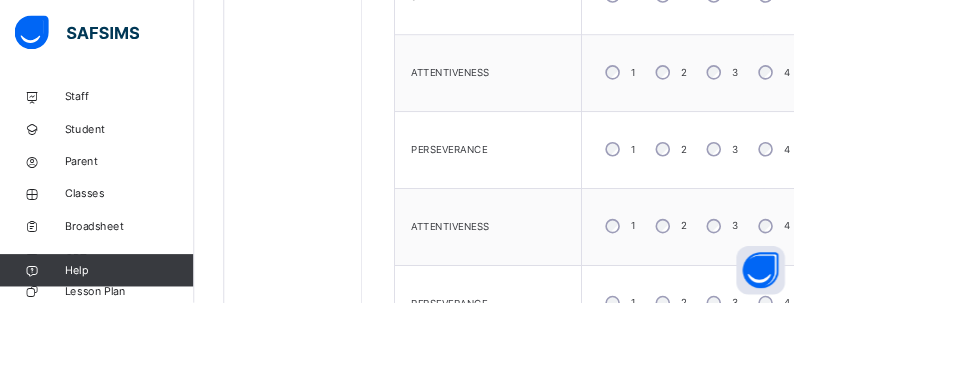 scroll, scrollTop: 1430, scrollLeft: 0, axis: vertical 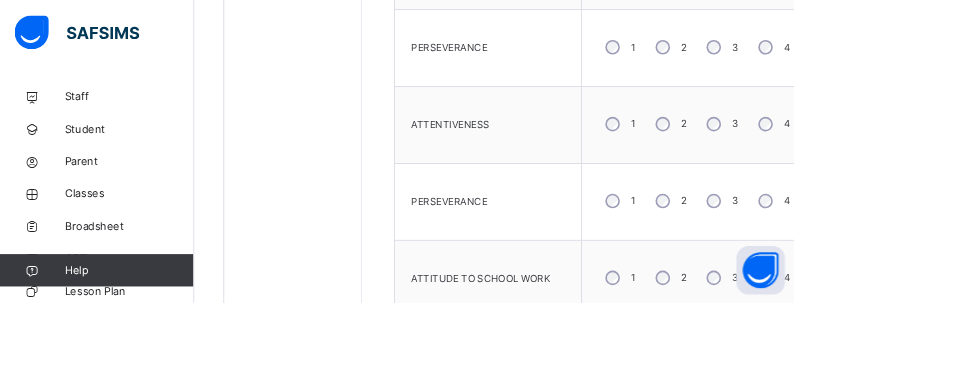 click on "Save Skill" at bounding box center (1002, 429) 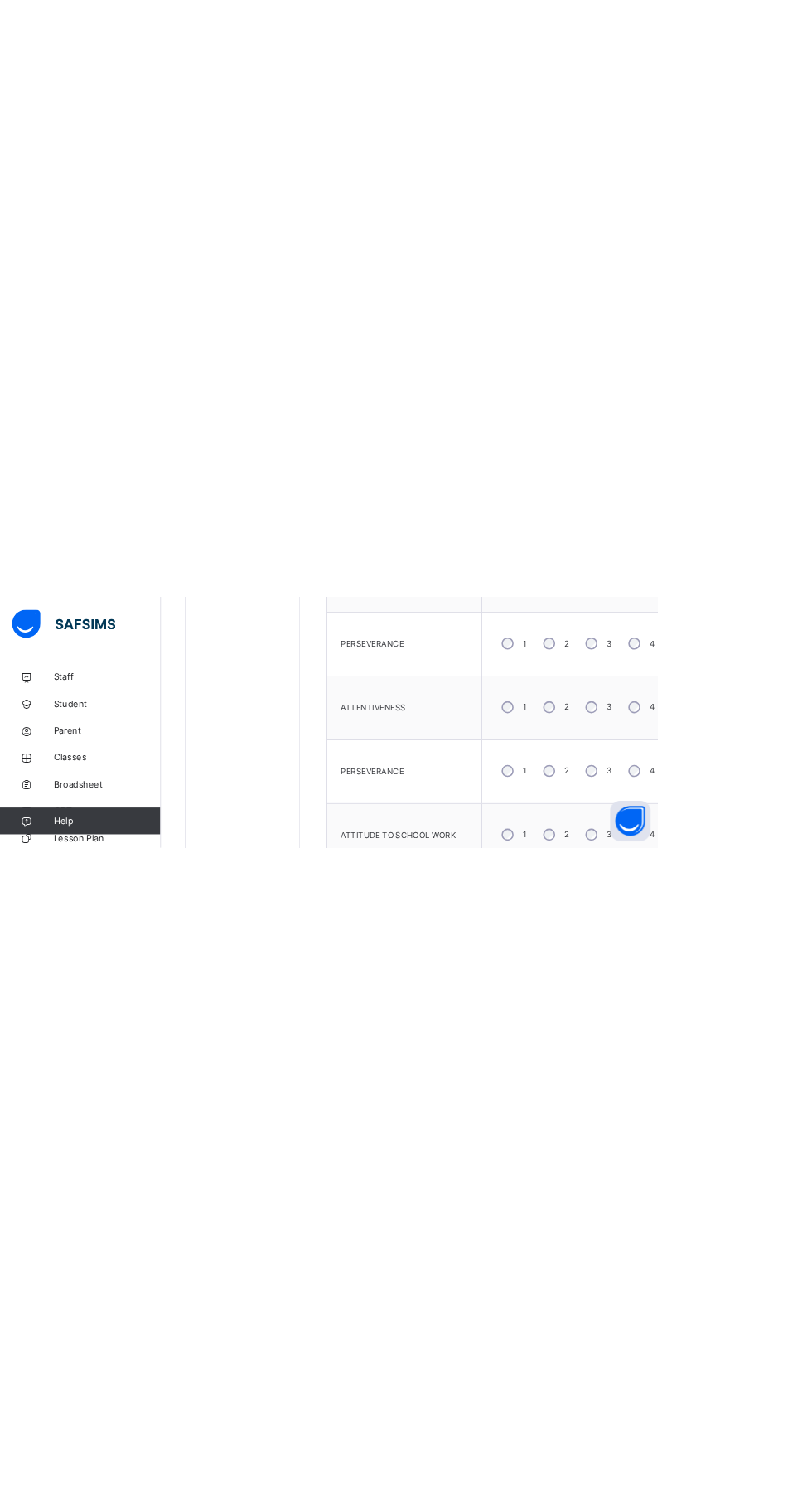 scroll, scrollTop: 163, scrollLeft: 0, axis: vertical 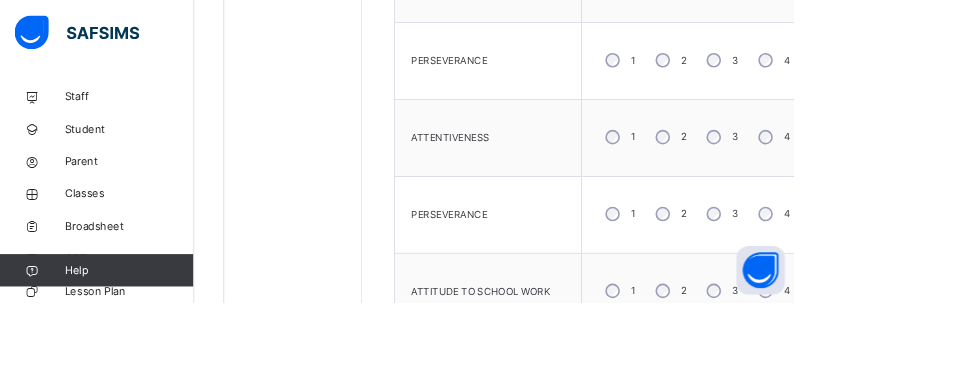 click on "Save Skill" at bounding box center (1002, 444) 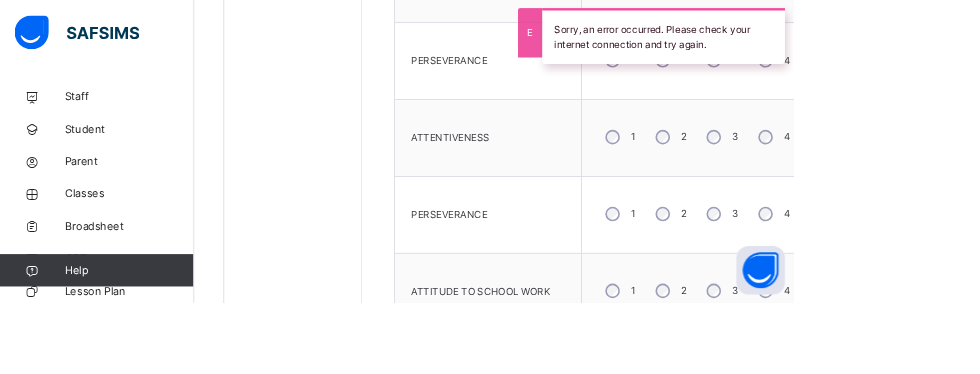 click on "Save Skill" at bounding box center [1002, 444] 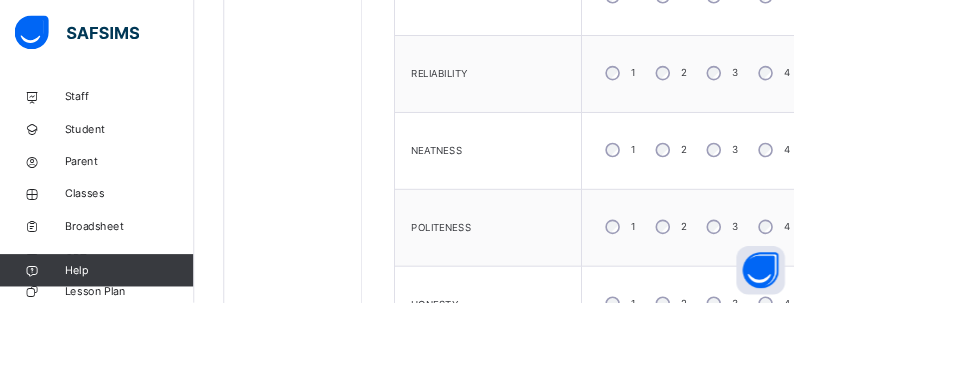 scroll, scrollTop: 878, scrollLeft: 0, axis: vertical 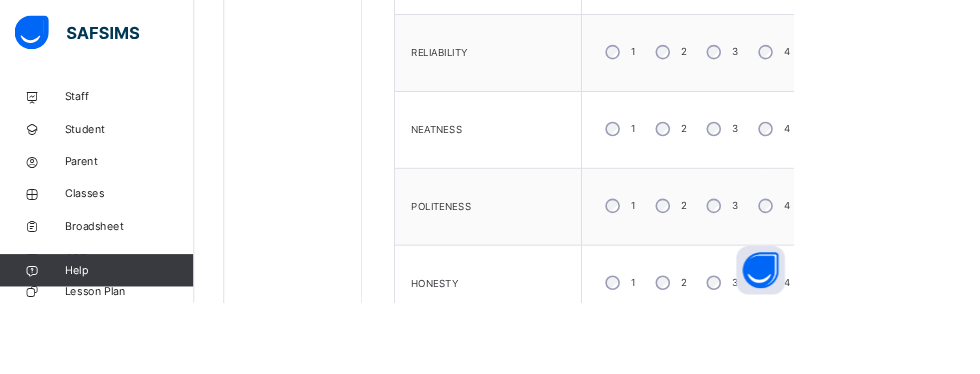 click on "Save Skill" at bounding box center (1002, 1100) 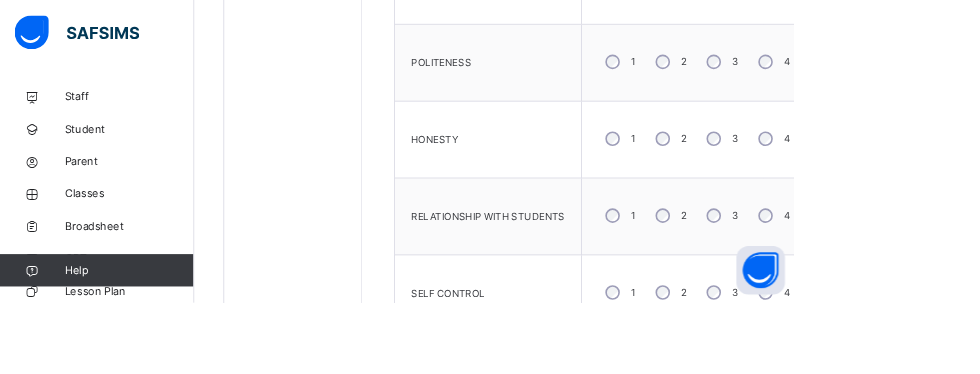 scroll, scrollTop: 503, scrollLeft: 0, axis: vertical 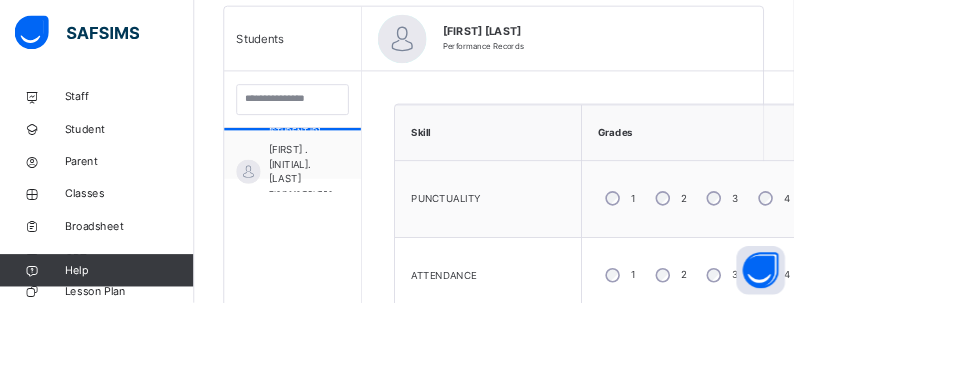 click on "[FIRST]  [LAST]" at bounding box center (370, 254) 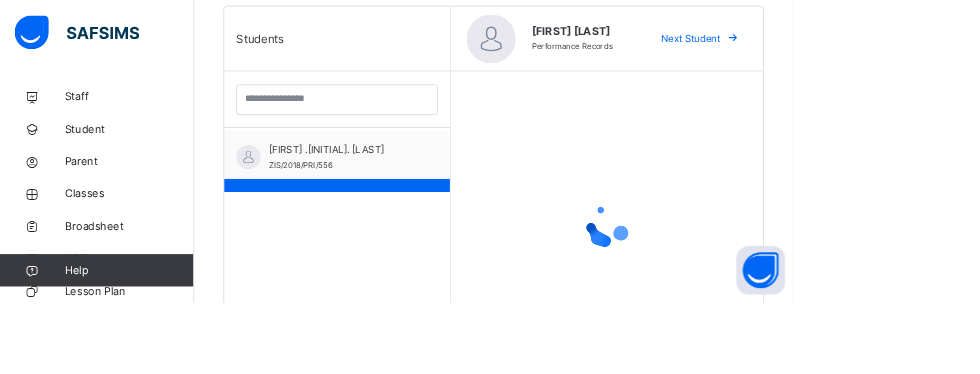 scroll, scrollTop: 470, scrollLeft: 0, axis: vertical 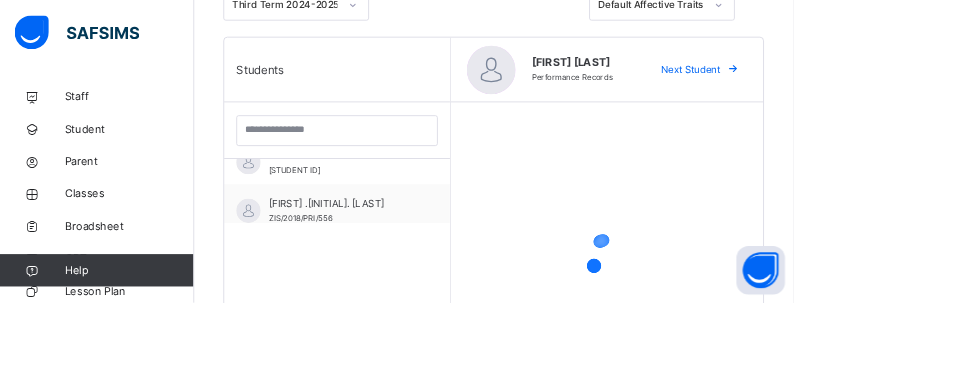 click on "[FIRST] .[INITIAL]. [LAST]" at bounding box center [421, 251] 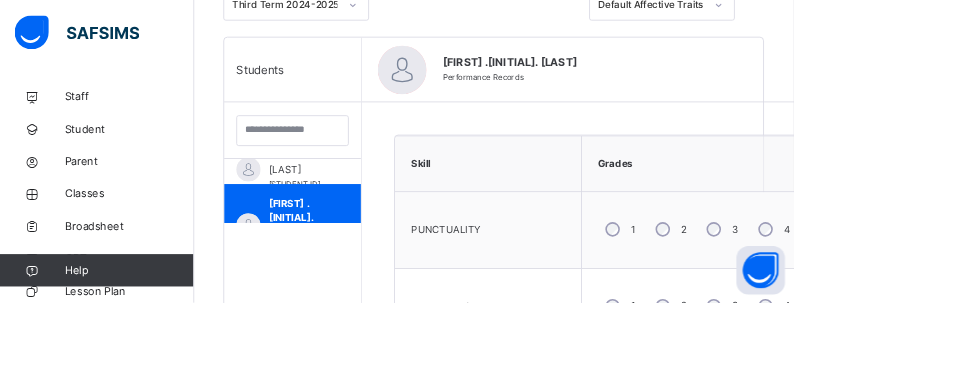 scroll, scrollTop: 278, scrollLeft: 0, axis: vertical 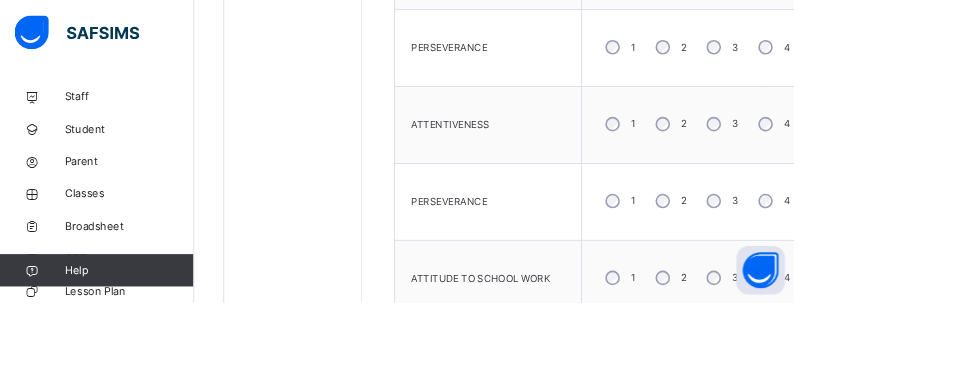 click on "Save Skill" at bounding box center [1002, 429] 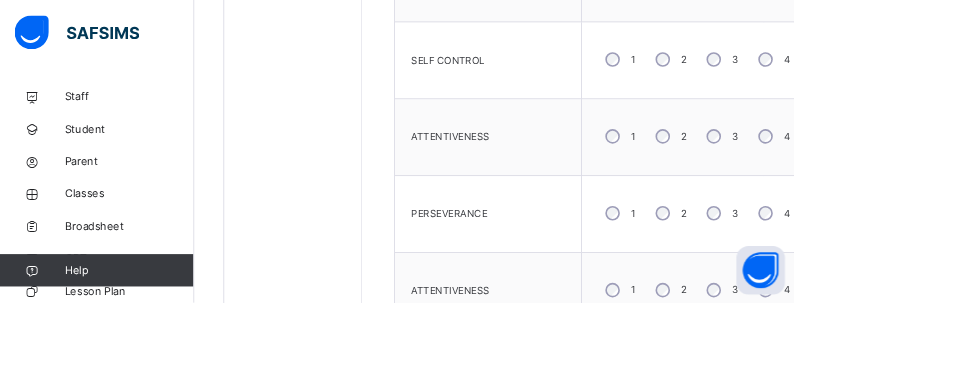 scroll, scrollTop: 540, scrollLeft: 0, axis: vertical 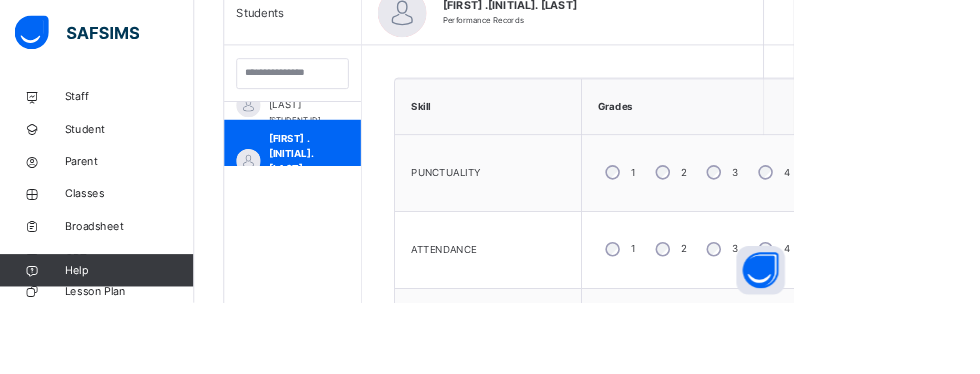 click on "[FIRST]  [LAST]" at bounding box center (370, 241) 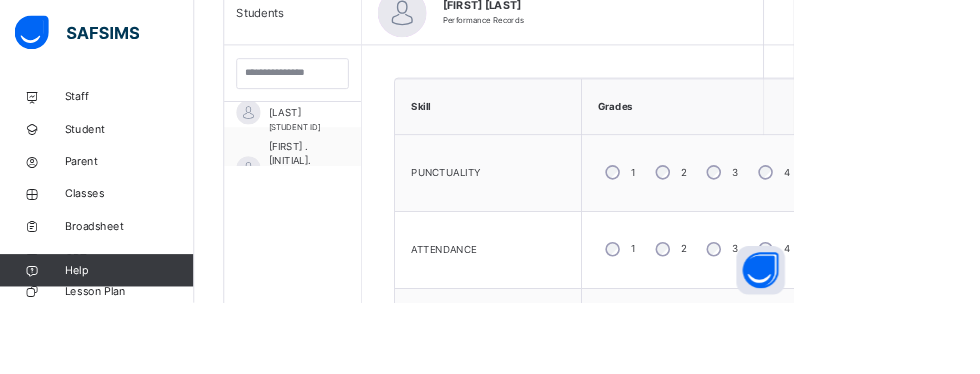 scroll, scrollTop: 278, scrollLeft: 0, axis: vertical 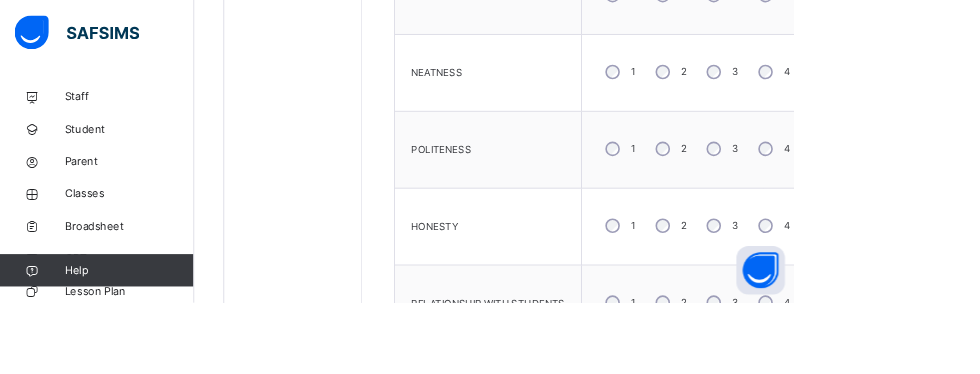 click on "4" at bounding box center (955, 469) 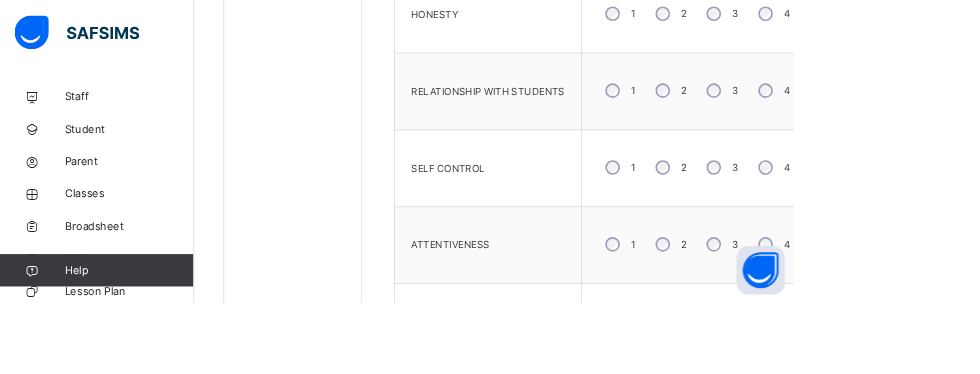scroll, scrollTop: 1229, scrollLeft: 0, axis: vertical 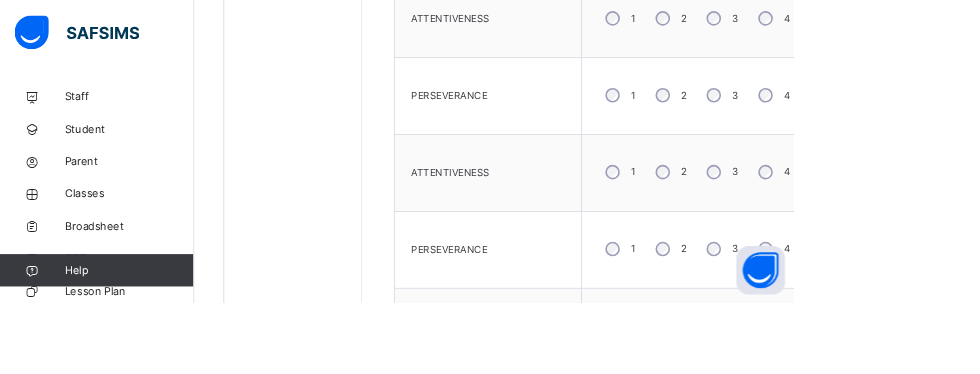 click on "Save Skill" at bounding box center (1002, 488) 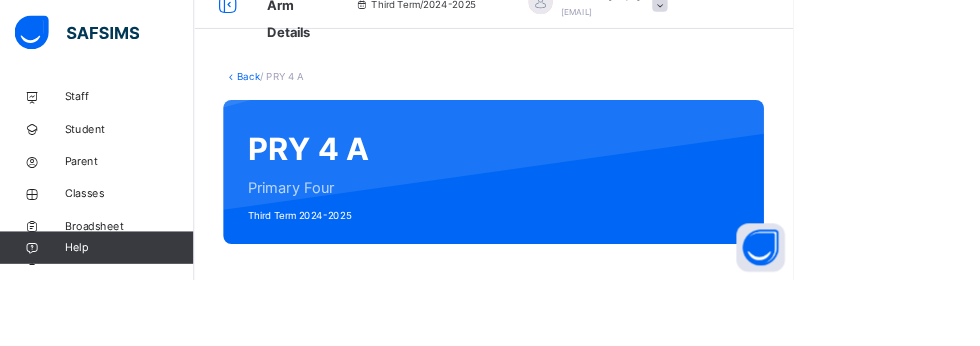 scroll, scrollTop: 0, scrollLeft: 0, axis: both 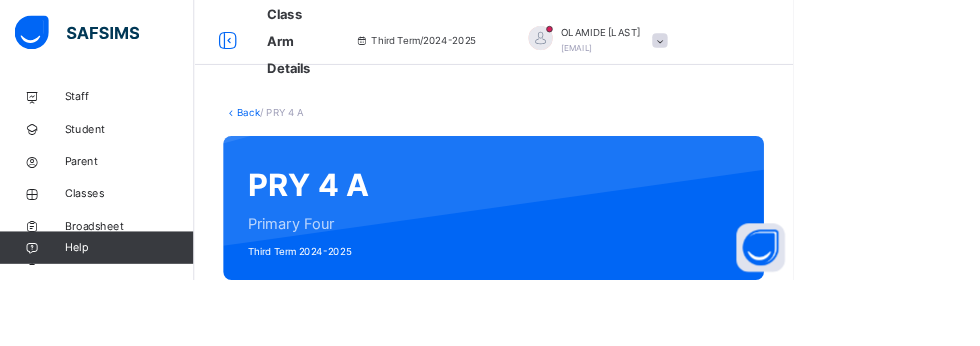 click at bounding box center (815, 50) 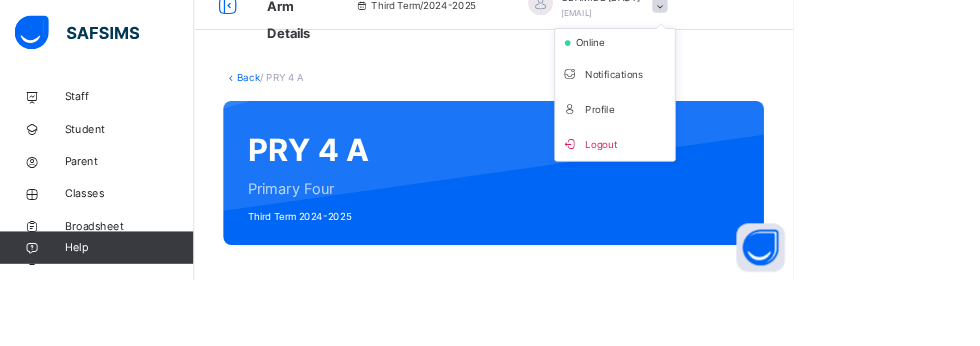 scroll, scrollTop: 102, scrollLeft: 0, axis: vertical 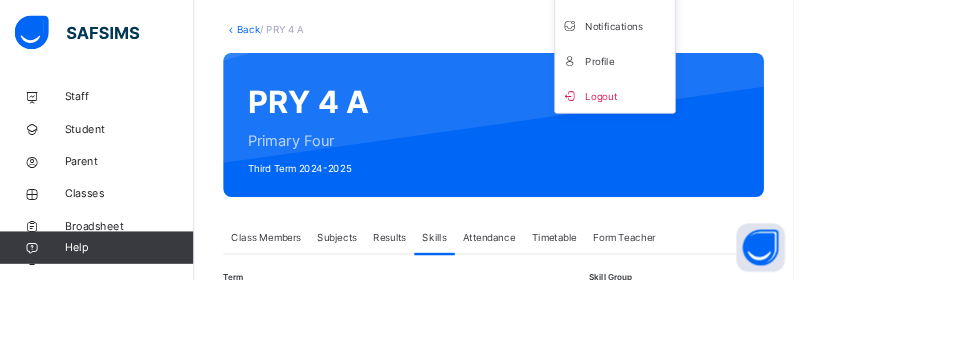 click on "Class Arm Details     Third Term  /  [YEAR]   [FIRST] [LAST] [EMAIL] online Notifications Profile Logout Staff Student Parent Classes Broadsheet CBT Lesson Plan Time Table Assessment Format   Help Onboarding Great job! You have finished setting up all essential configurations. Our wizard which has lots of in-built templates will continue to guide you through with the academic configurations. Academic Configuration Steps Continue × Idle Mode Due to inactivity you would be logged out to the system in the next   15mins , click the "Resume" button to keep working or the "Log me out" button to log out of the system. Log me out Resume Back  / PRY 4 A PRY 4 A Primary Four Third Term [YEAR] Class Members Subjects Results Skills Attendance Timetable Form Teacher Skills More Options   16  Students in class Download Pdf Report Excel Report View subject profile Bulk upload Add Class Members Zinaria International School Date: [DATE], [TIME] Class Members Class:  PRY 4 A 16 Term:  S/NO" at bounding box center (490, 951) 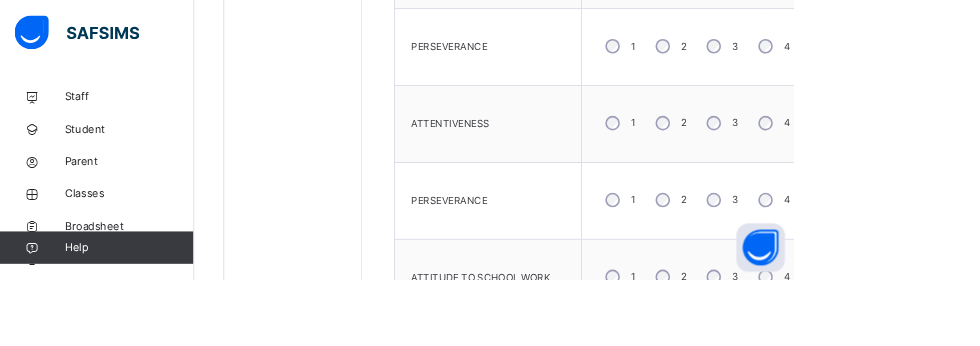 scroll, scrollTop: 1552, scrollLeft: 0, axis: vertical 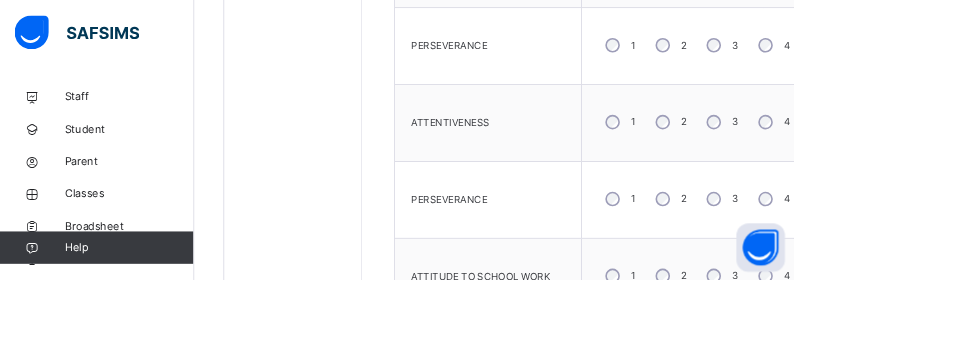 click on "Save Skill" at bounding box center [1002, 426] 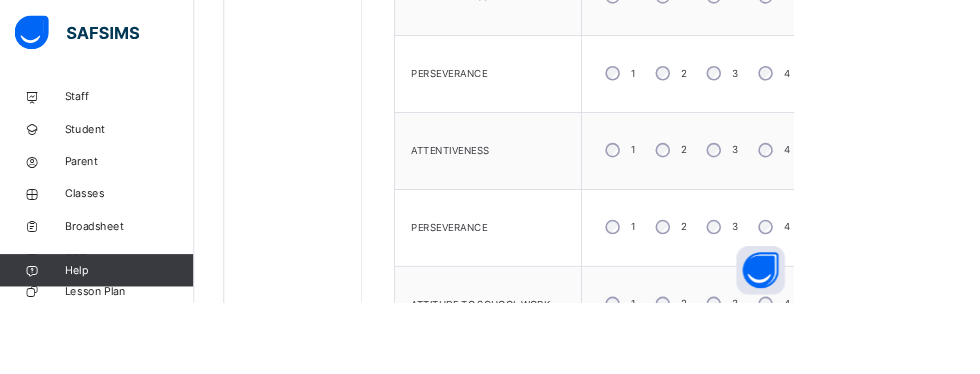 scroll, scrollTop: 196, scrollLeft: 0, axis: vertical 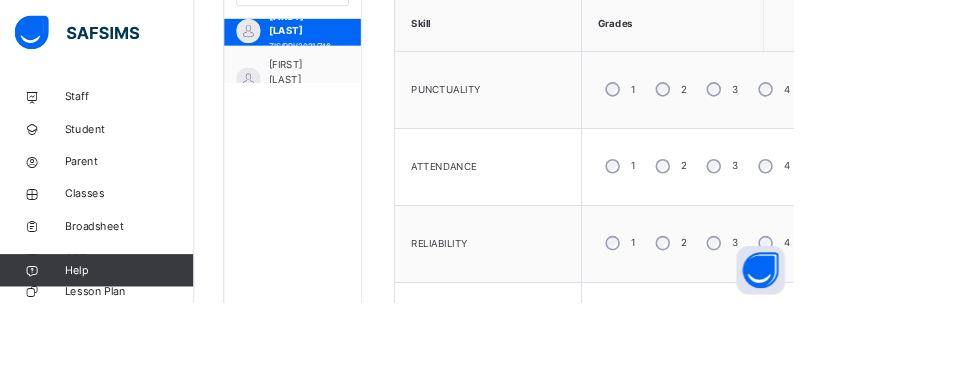 click on "[FIRST] [LAST]" at bounding box center (371, 89) 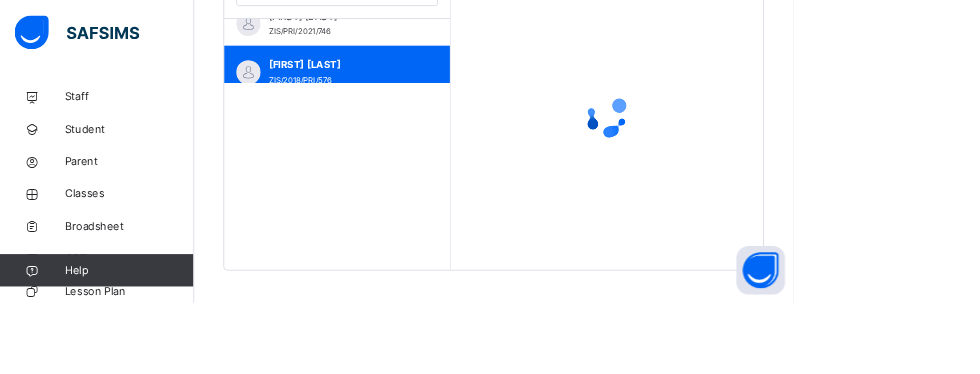 scroll, scrollTop: 470, scrollLeft: 0, axis: vertical 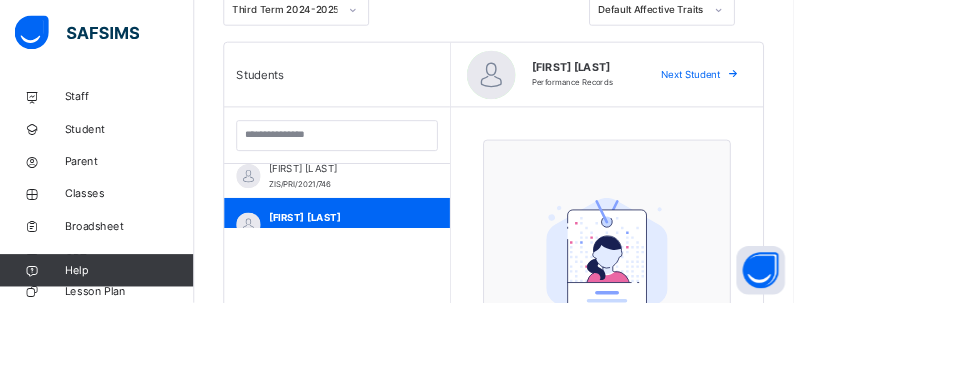 click on "[FIRST] [LAST]" at bounding box center (421, 268) 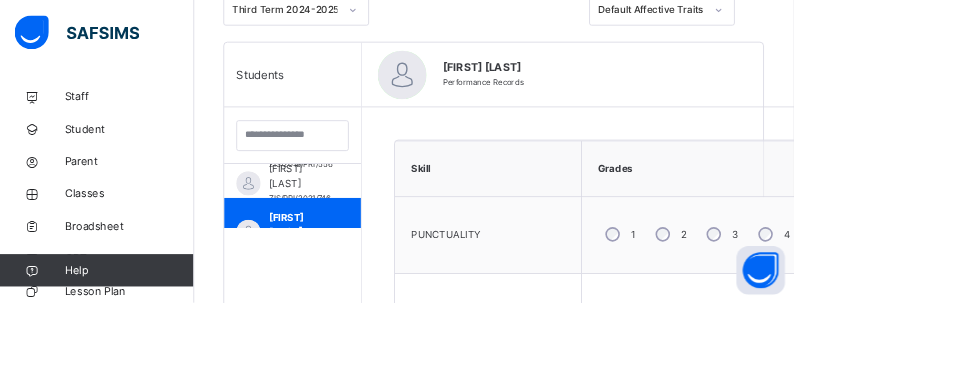 scroll, scrollTop: 387, scrollLeft: 0, axis: vertical 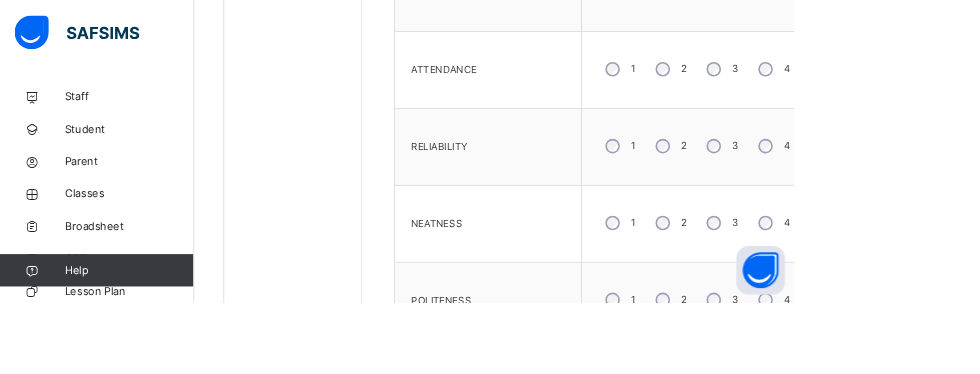 click on "4" at bounding box center [955, 370] 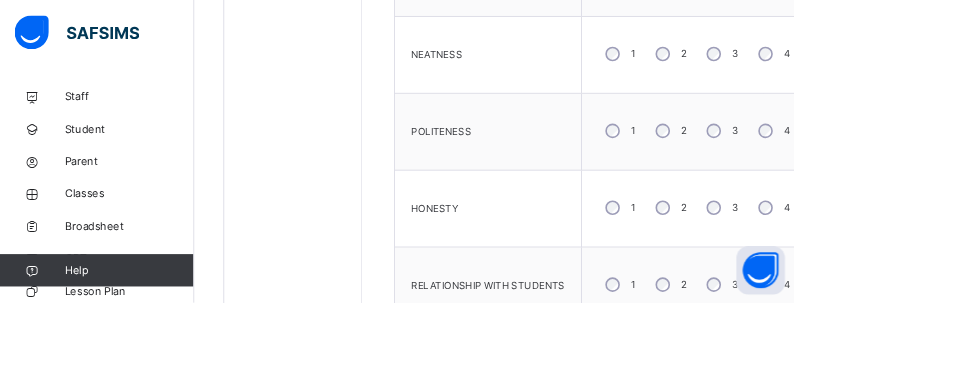 scroll, scrollTop: 1059, scrollLeft: 0, axis: vertical 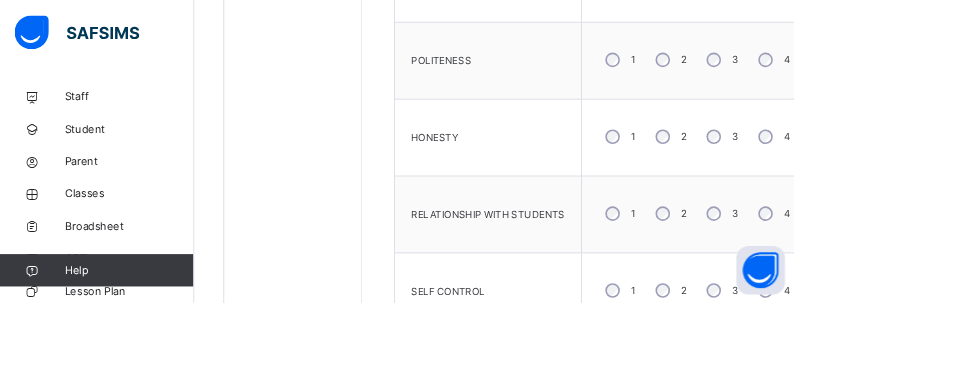 click on "4" at bounding box center [973, 454] 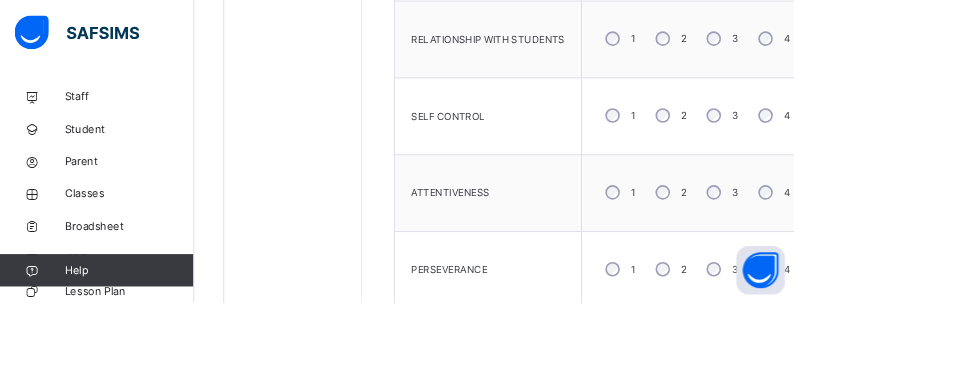 scroll, scrollTop: 1303, scrollLeft: 0, axis: vertical 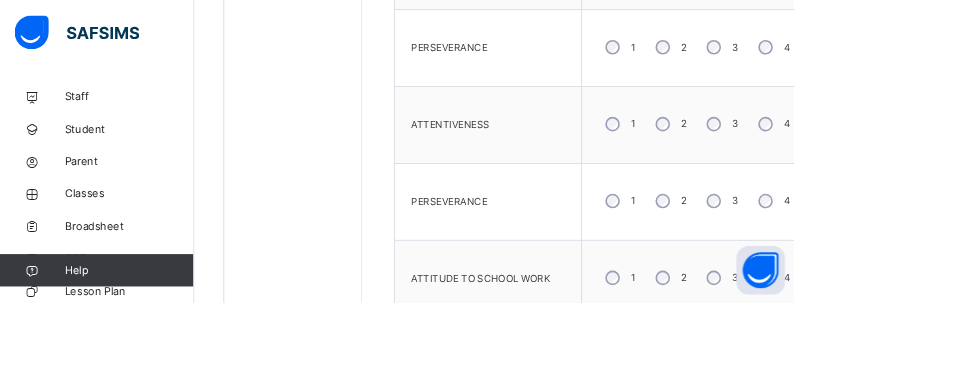 click on "Save Skill" at bounding box center (1002, 429) 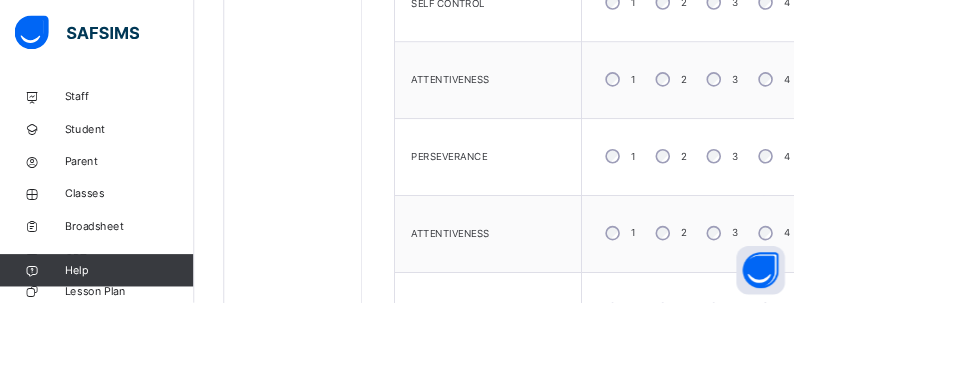 scroll, scrollTop: 547, scrollLeft: 0, axis: vertical 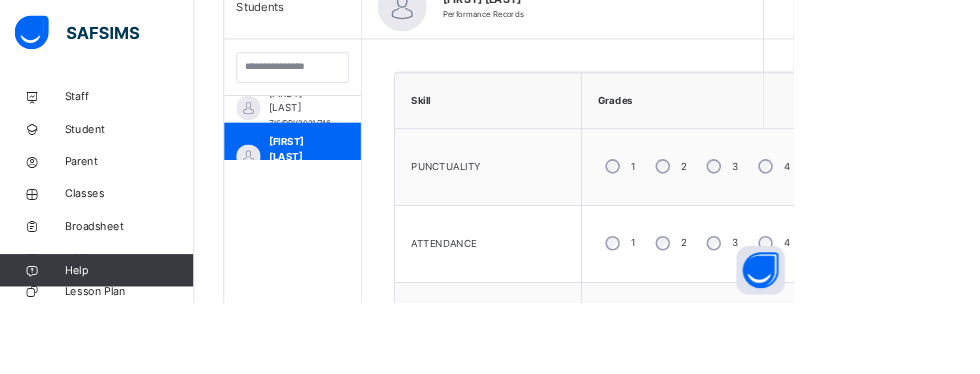 click on "[FIRST] [LAST] [LAST]" at bounding box center [370, 254] 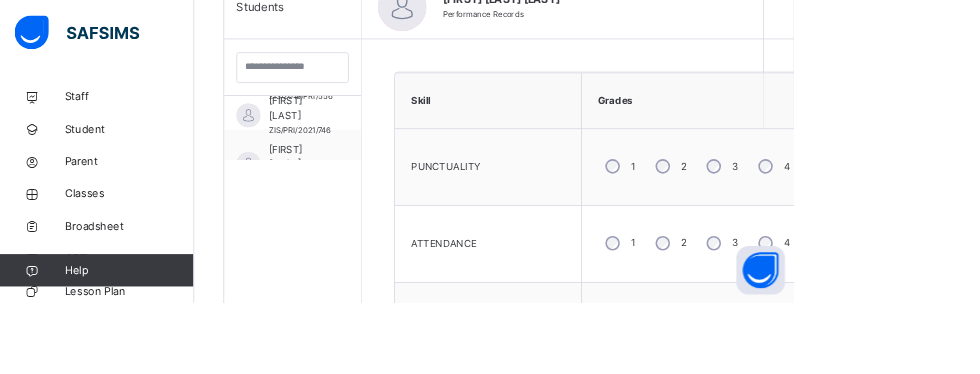 scroll, scrollTop: 387, scrollLeft: 0, axis: vertical 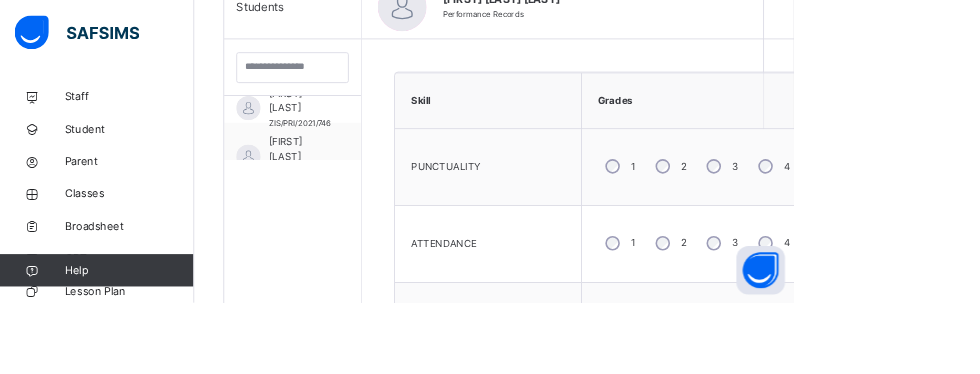 click on "4" at bounding box center (955, 301) 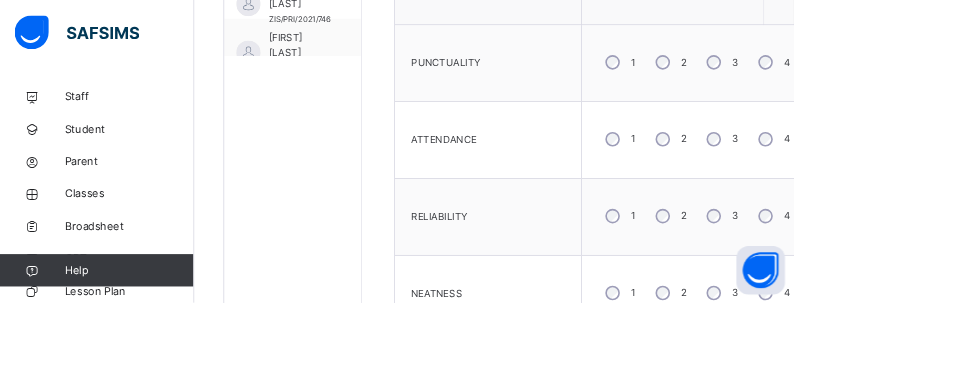 scroll, scrollTop: 684, scrollLeft: 0, axis: vertical 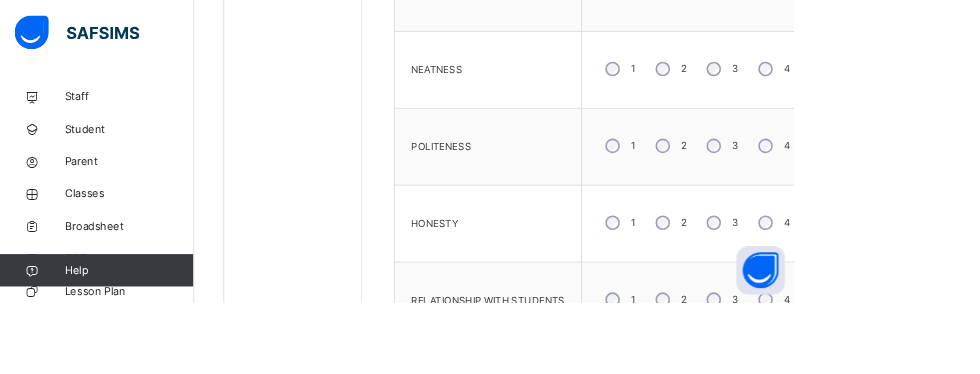 click on "4" at bounding box center [973, 275] 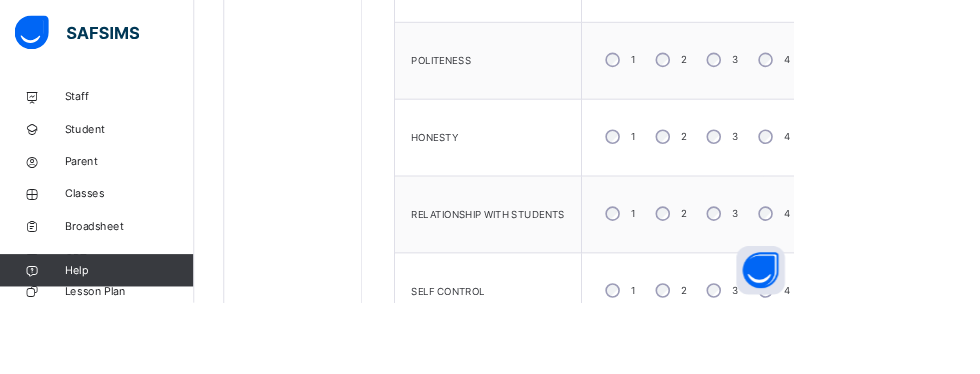 scroll, scrollTop: 1141, scrollLeft: 0, axis: vertical 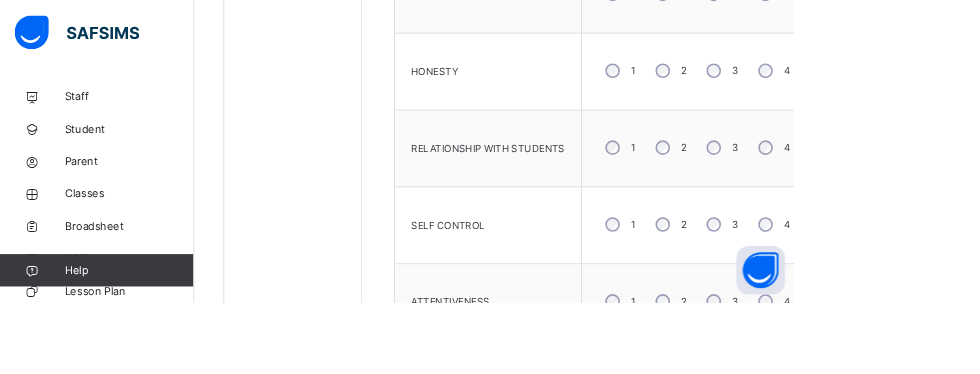 click on "4" at bounding box center (955, 372) 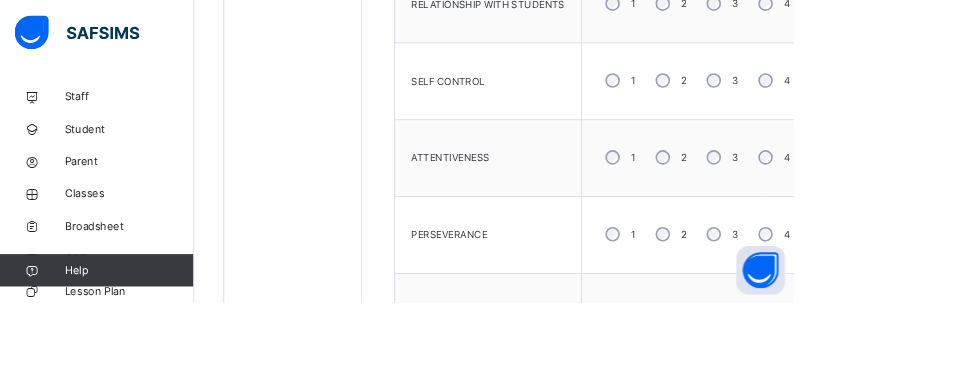 scroll, scrollTop: 1326, scrollLeft: 0, axis: vertical 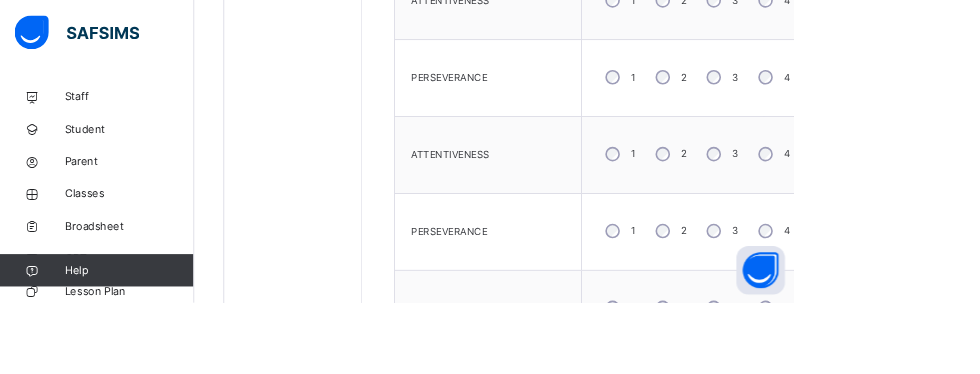 click on "Save Skill" at bounding box center (1002, 466) 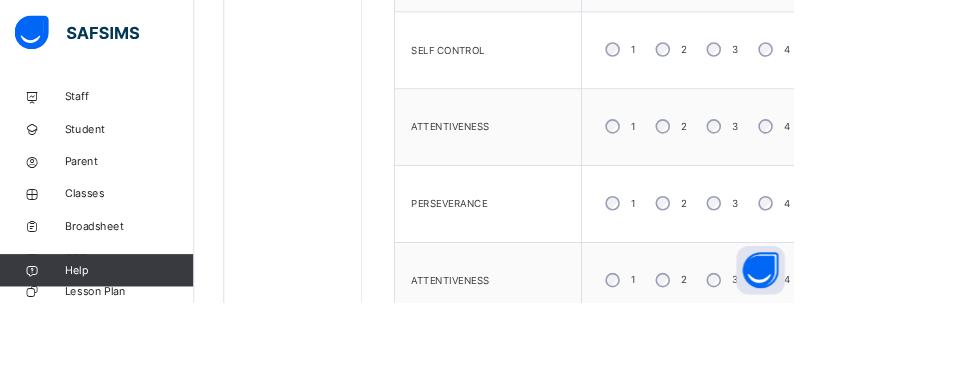 scroll, scrollTop: 522, scrollLeft: 0, axis: vertical 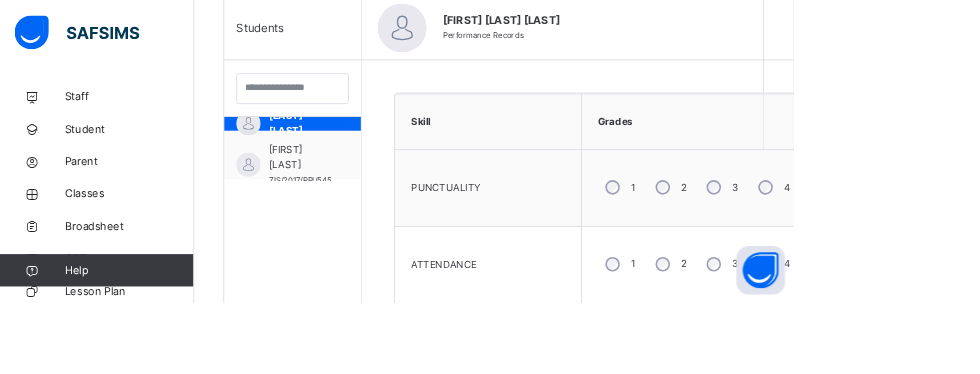 click on "[FIRST] [LAST]" at bounding box center (371, 194) 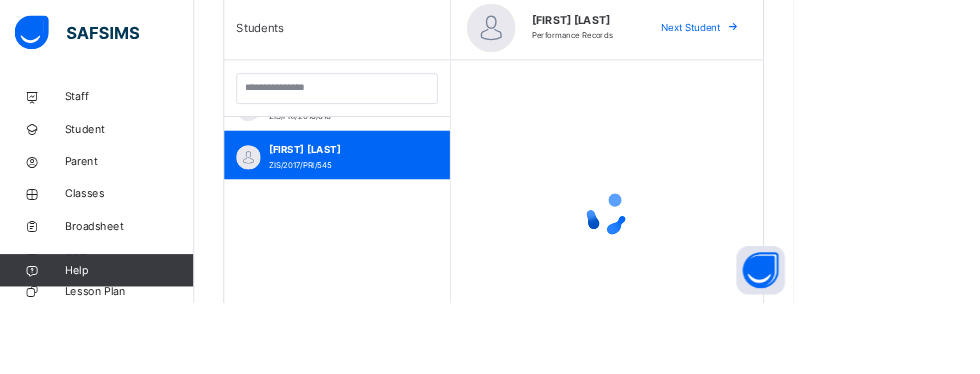 scroll, scrollTop: 470, scrollLeft: 0, axis: vertical 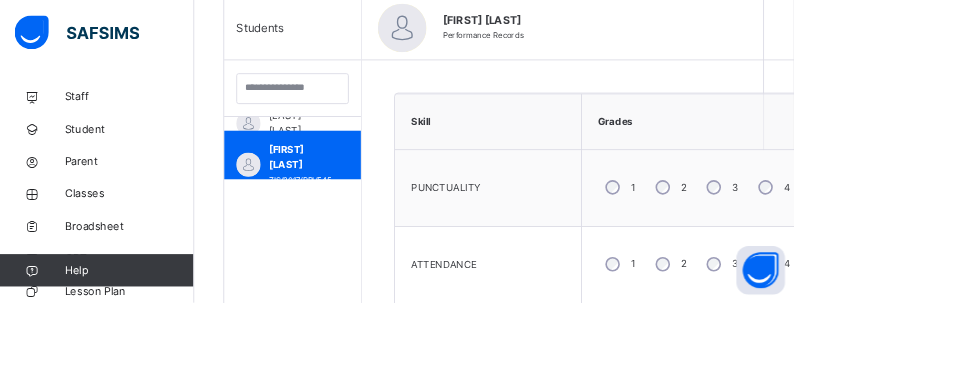 click on "4" at bounding box center [955, 421] 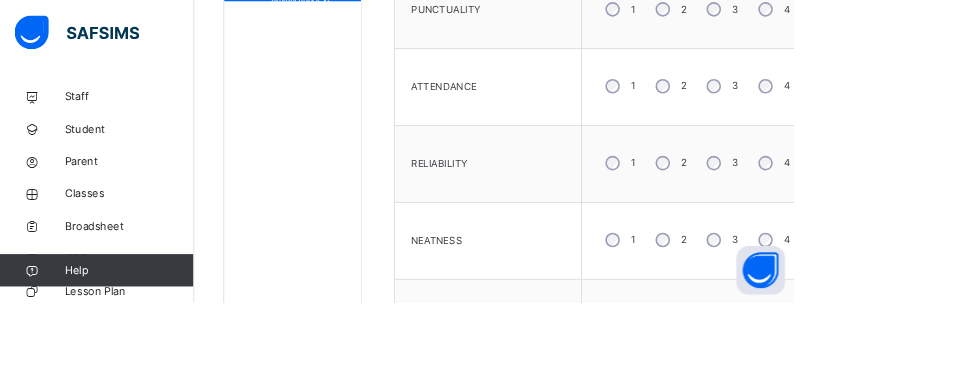 scroll, scrollTop: 745, scrollLeft: 0, axis: vertical 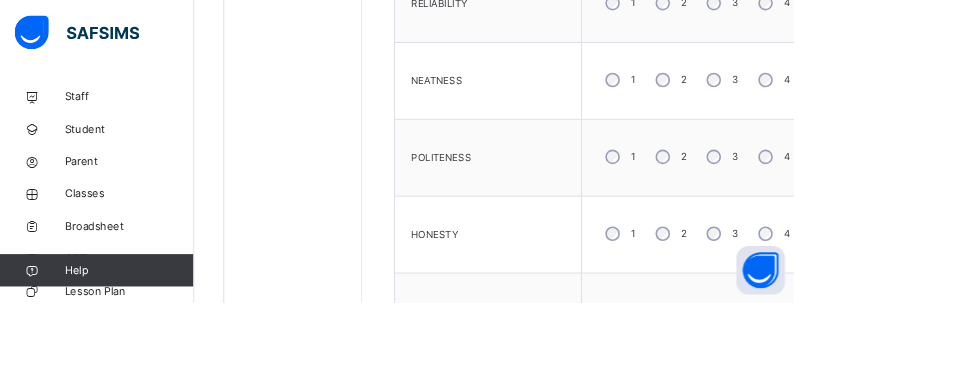 click on "5" at bounding box center (1018, 194) 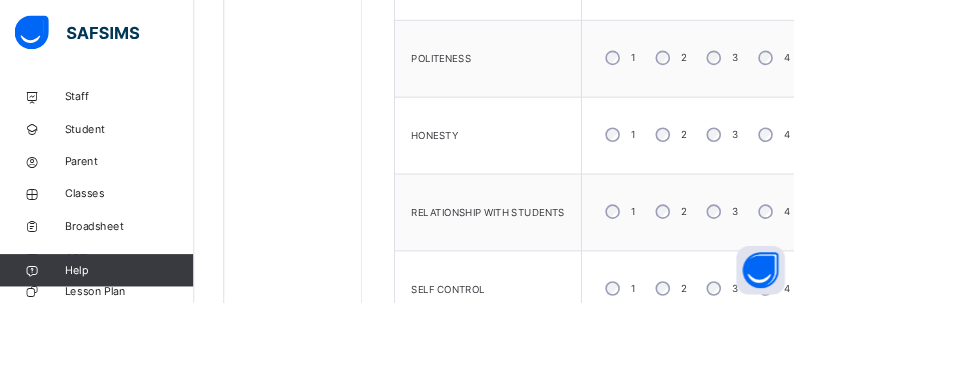 scroll, scrollTop: 1063, scrollLeft: 0, axis: vertical 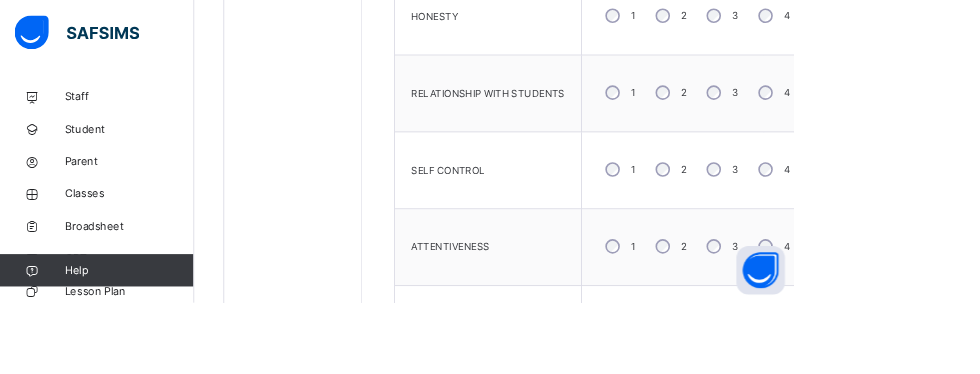 click on "4" at bounding box center [955, 400] 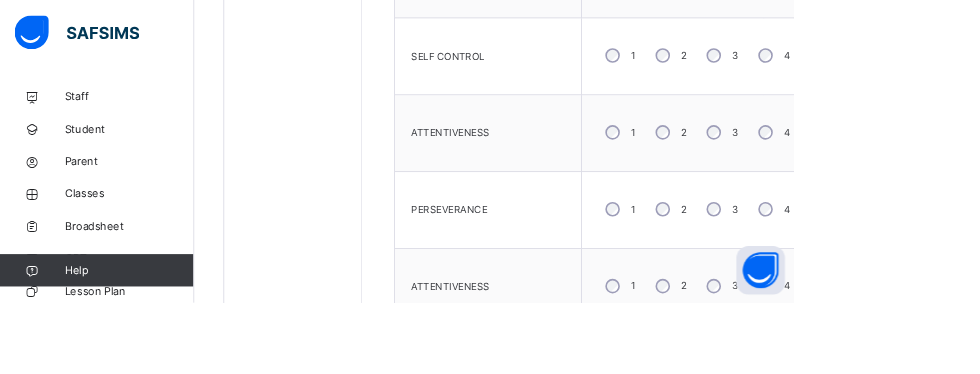 scroll, scrollTop: 1389, scrollLeft: 0, axis: vertical 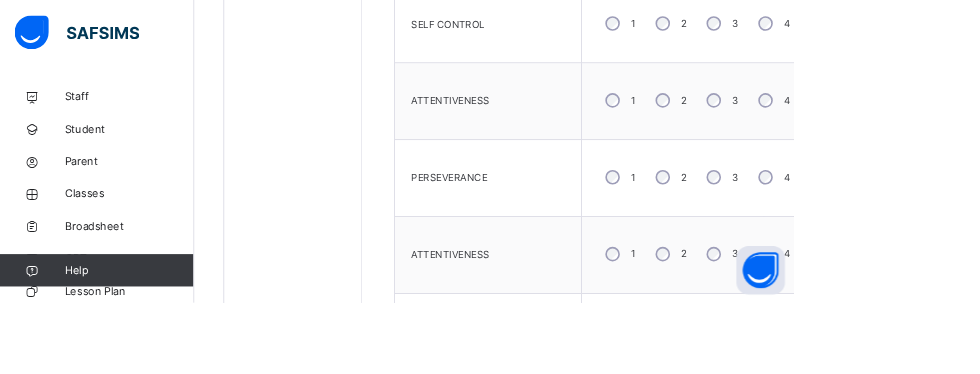 click on "4" at bounding box center [955, 409] 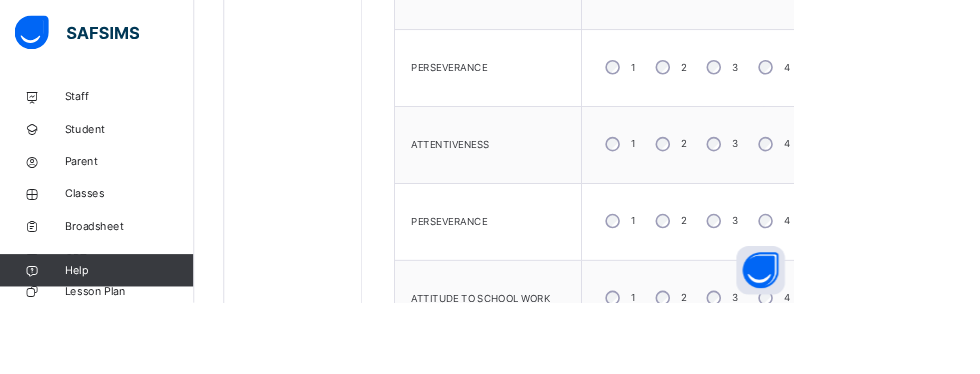 scroll, scrollTop: 1549, scrollLeft: 0, axis: vertical 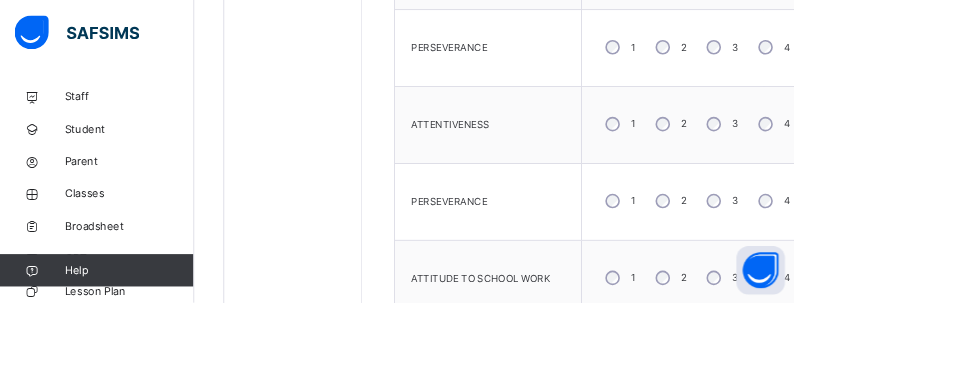click on "4" at bounding box center (955, 344) 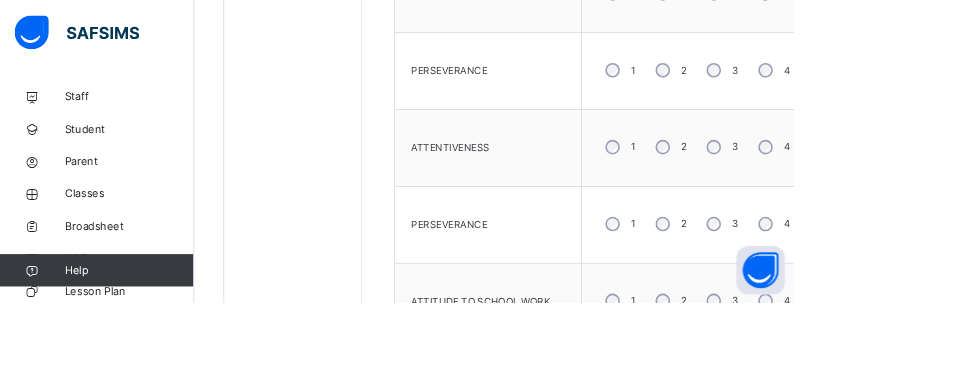 scroll, scrollTop: 1390, scrollLeft: 0, axis: vertical 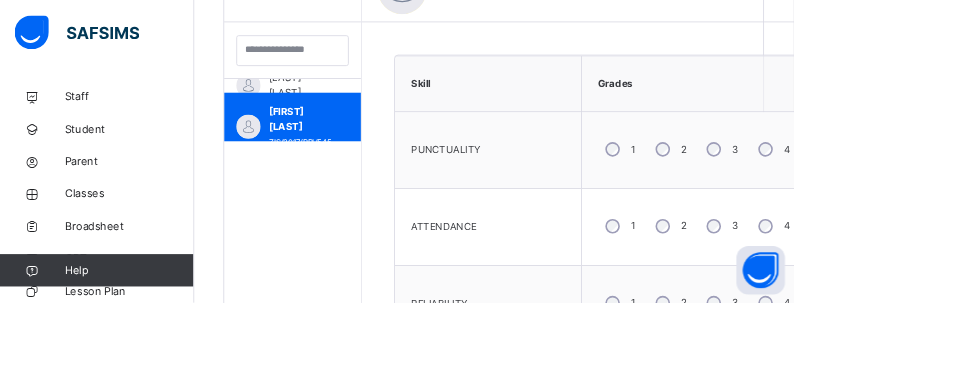 click on "[FIRST] [LAST] [LAST]" at bounding box center [371, 217] 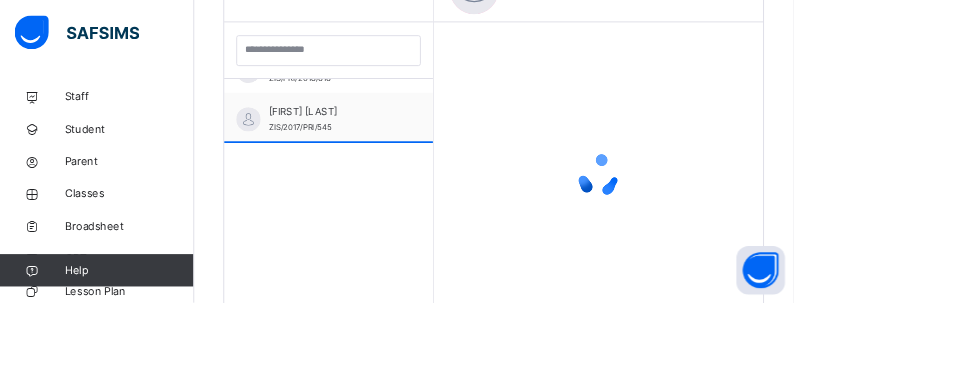 scroll, scrollTop: 564, scrollLeft: 0, axis: vertical 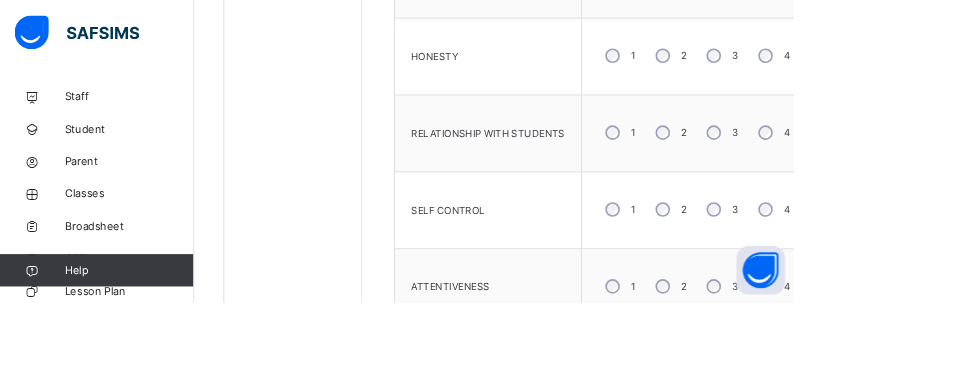 click on "4" at bounding box center (955, 354) 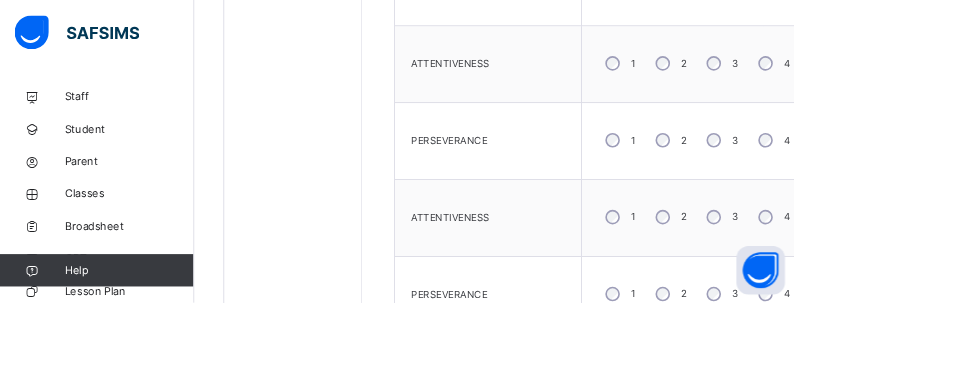scroll, scrollTop: 1436, scrollLeft: 0, axis: vertical 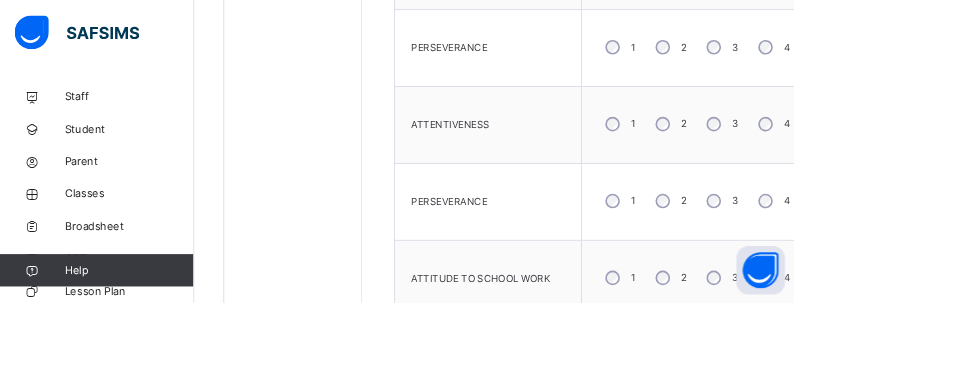 click on "Save Skill" at bounding box center [1002, 429] 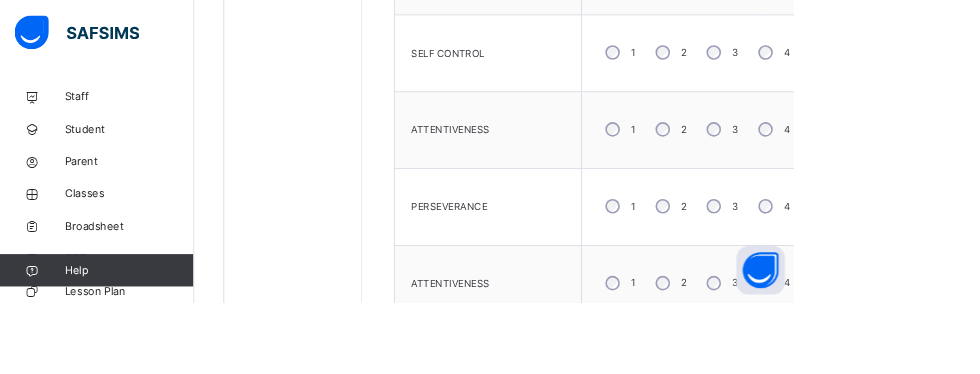 scroll, scrollTop: 450, scrollLeft: 0, axis: vertical 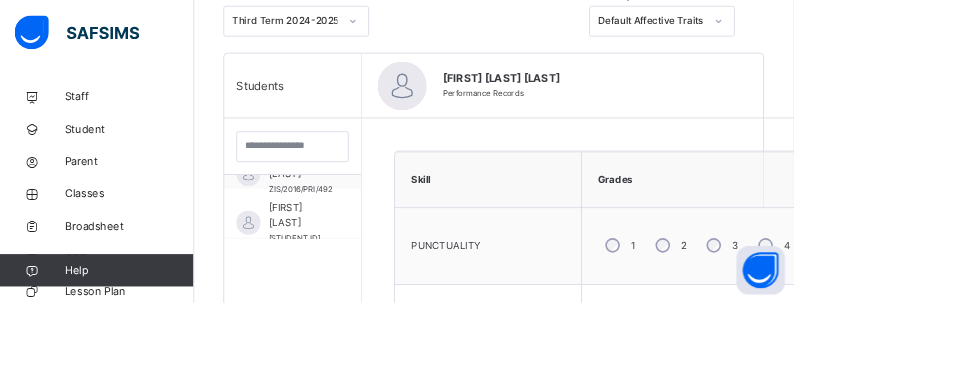 click on "[STUDENT ID]" at bounding box center (364, 293) 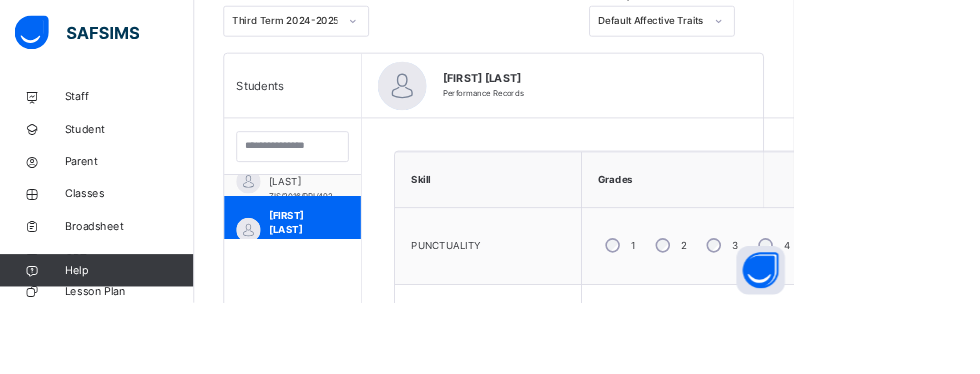 scroll, scrollTop: 703, scrollLeft: 0, axis: vertical 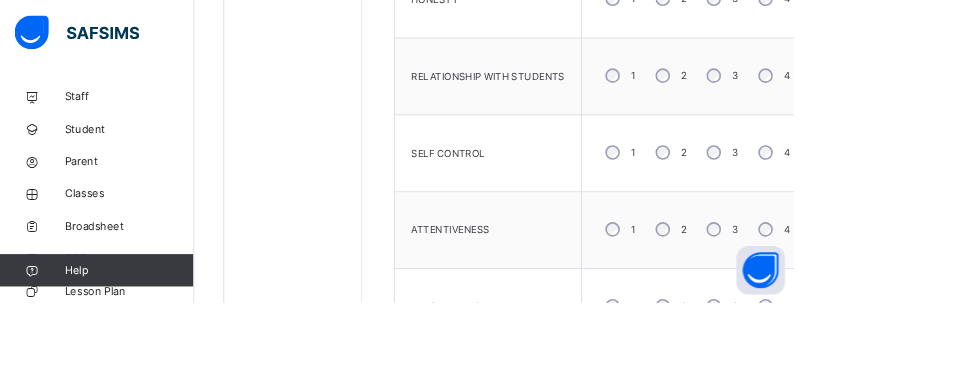 click on "4" at bounding box center [955, 473] 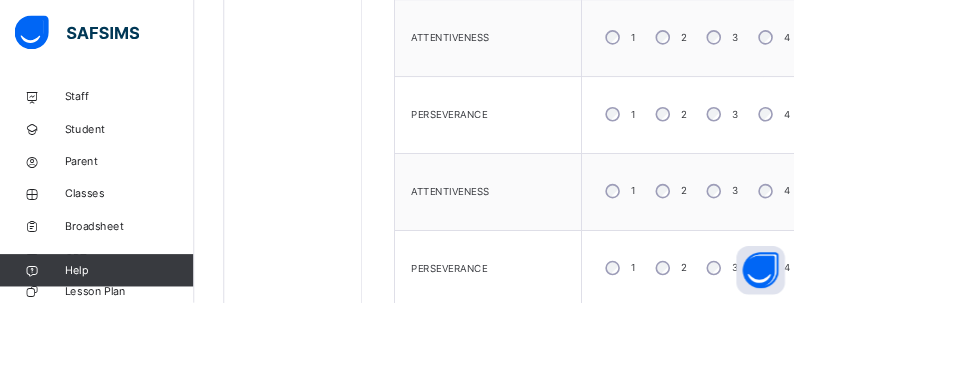 scroll, scrollTop: 1470, scrollLeft: 0, axis: vertical 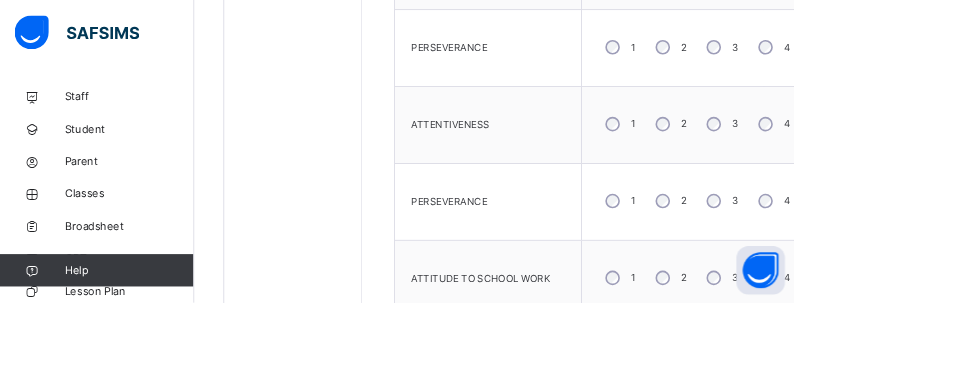 click on "Save Skill" at bounding box center [1002, 429] 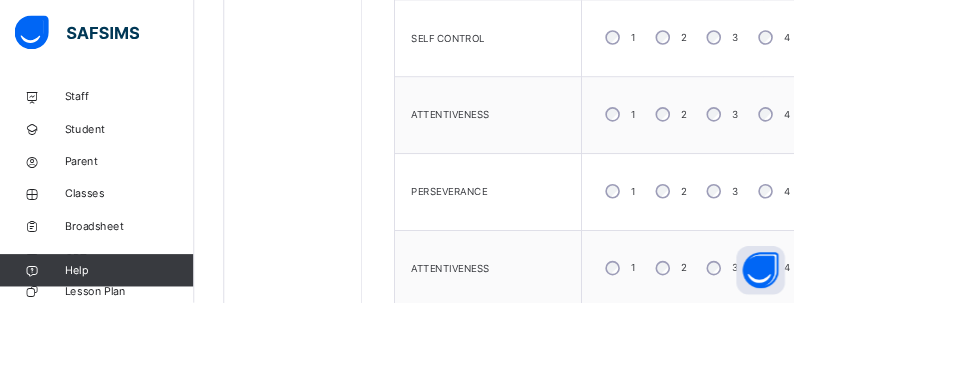 scroll, scrollTop: 528, scrollLeft: 0, axis: vertical 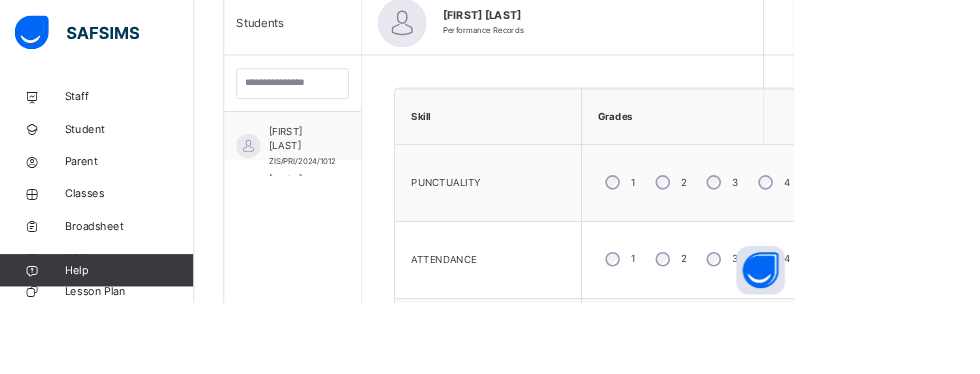 click on "[FIRST]  [LAST]" at bounding box center (373, 171) 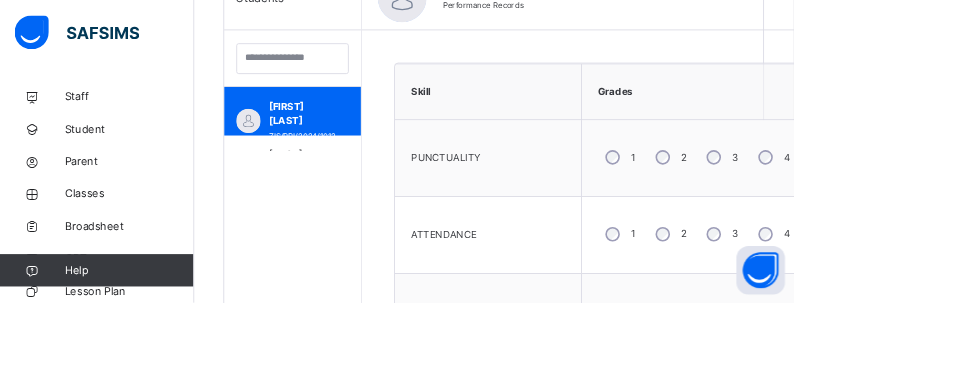 scroll, scrollTop: 571, scrollLeft: 0, axis: vertical 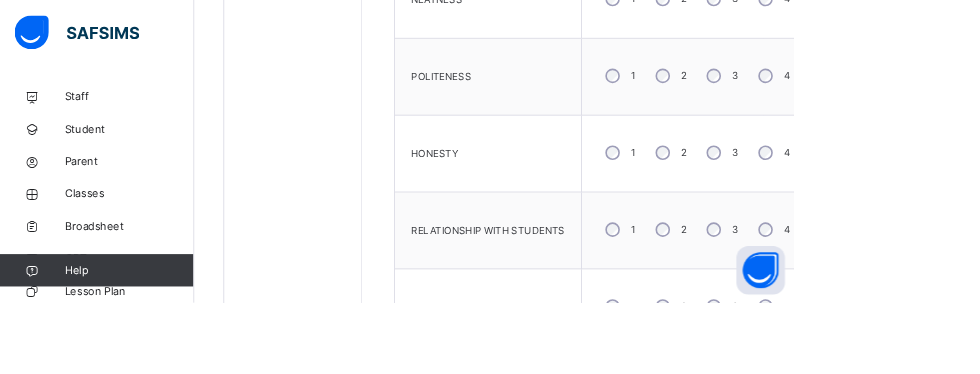 click on "4" at bounding box center (955, 379) 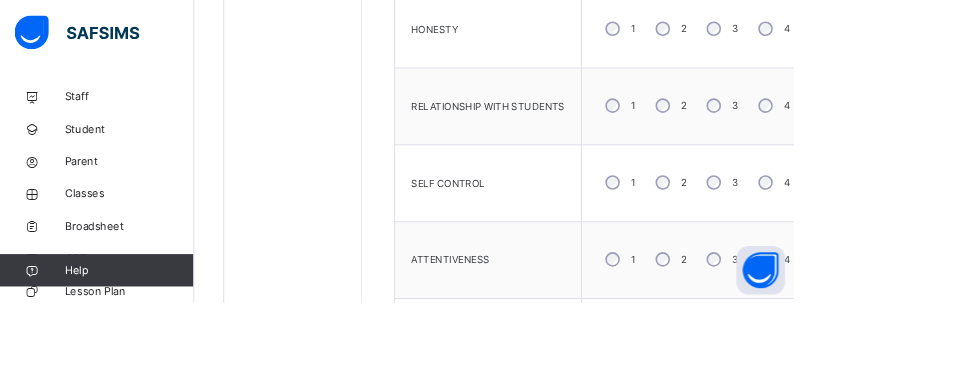 scroll, scrollTop: 1196, scrollLeft: 0, axis: vertical 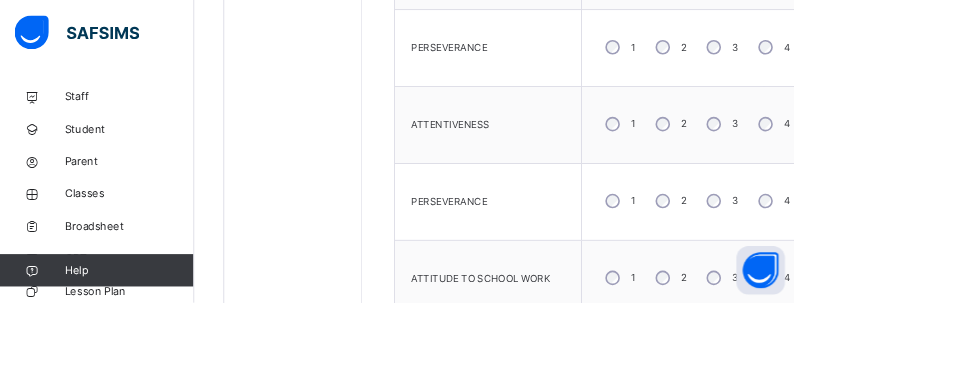 click on "Save Skill" at bounding box center [1002, 429] 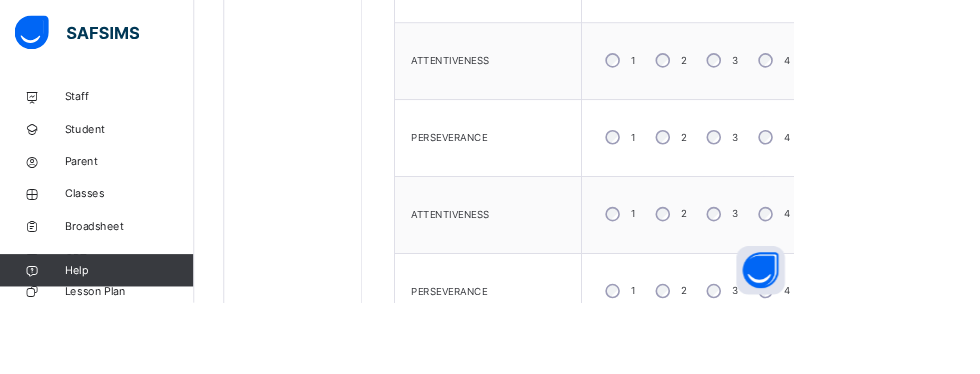 scroll, scrollTop: 481, scrollLeft: 0, axis: vertical 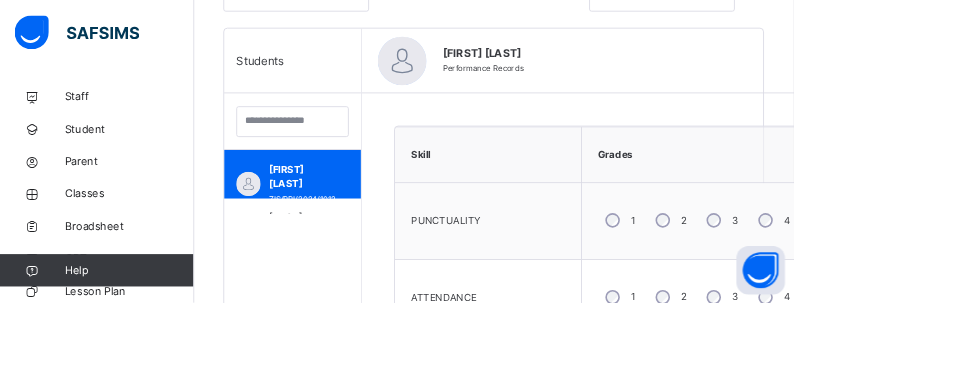 click on "[FIRST] .[INITIAL]. [LAST]" at bounding box center [371, 287] 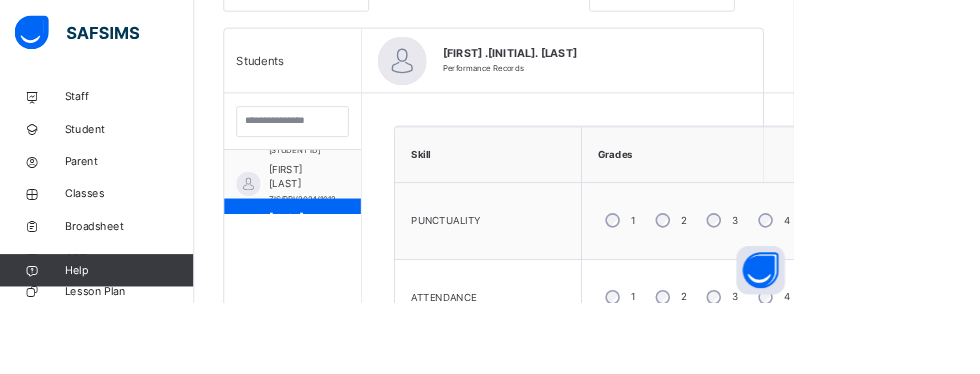 scroll, scrollTop: 511, scrollLeft: 0, axis: vertical 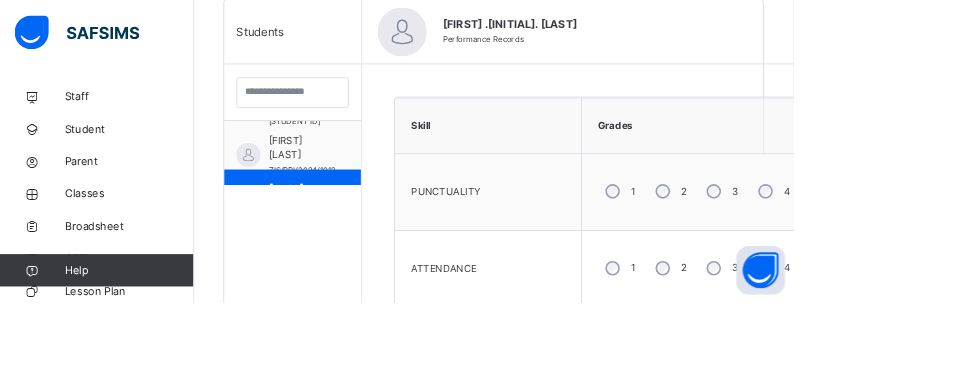 click on "4" at bounding box center [955, 332] 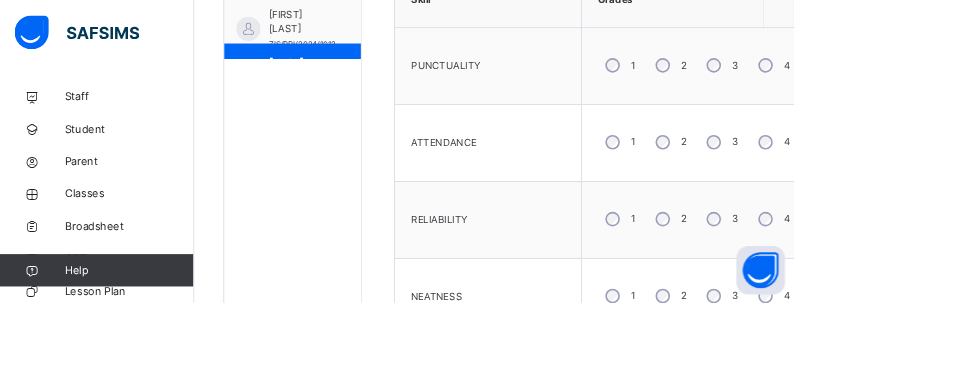 scroll, scrollTop: 681, scrollLeft: 0, axis: vertical 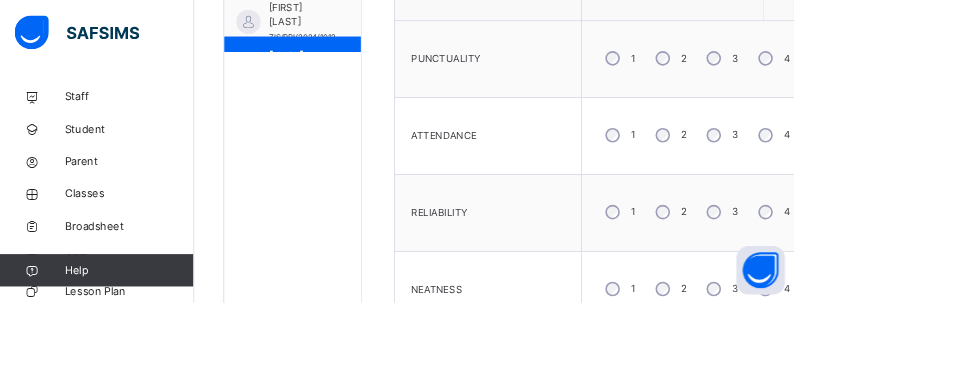 click on "4" at bounding box center (955, 262) 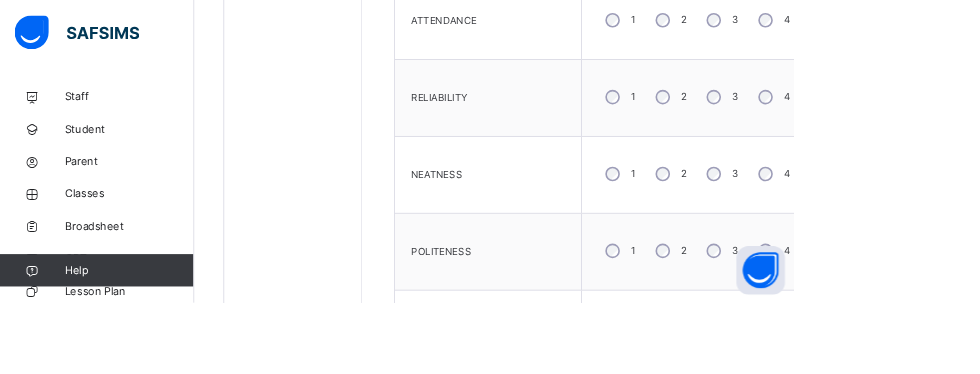 scroll, scrollTop: 839, scrollLeft: 0, axis: vertical 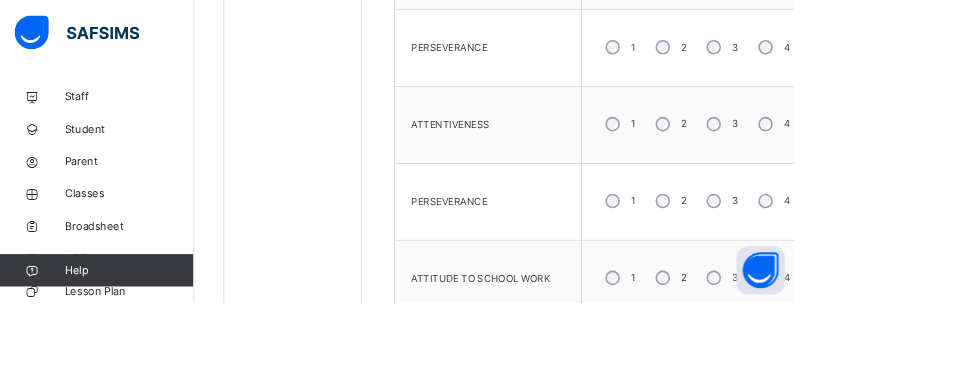 click on "Save Skill" at bounding box center (1002, 429) 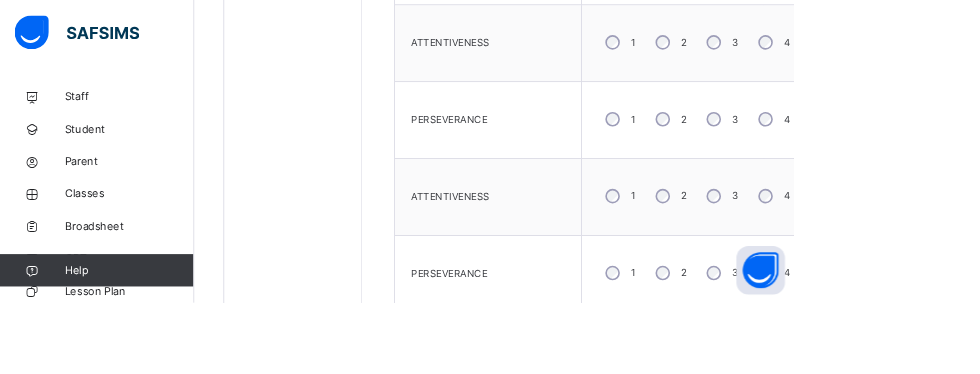 scroll, scrollTop: 614, scrollLeft: 0, axis: vertical 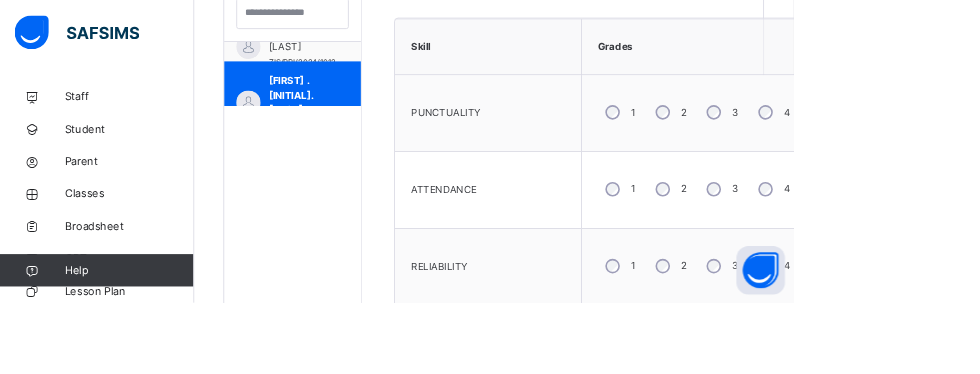 click on "[FIRST]  [LAST]" at bounding box center (371, 169) 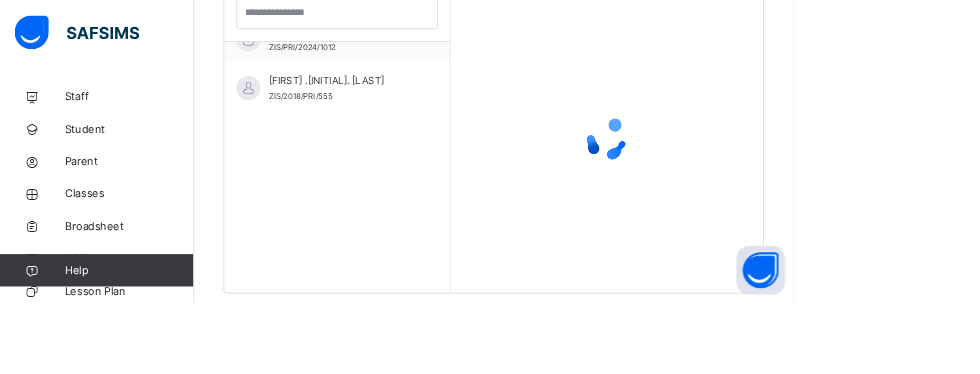 scroll, scrollTop: 564, scrollLeft: 0, axis: vertical 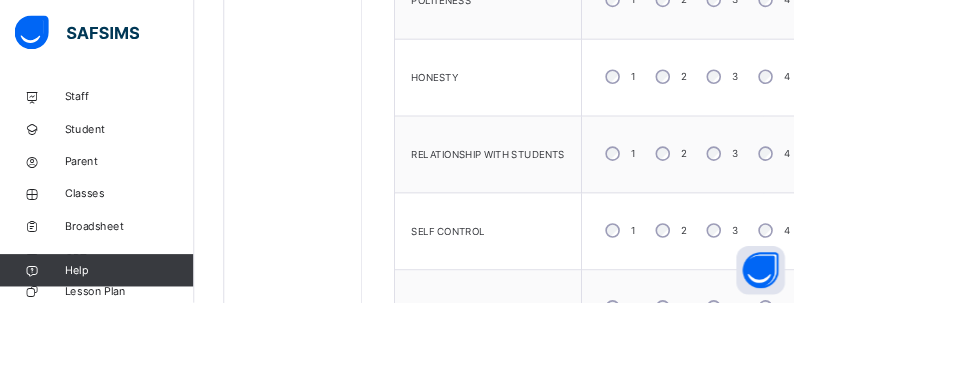 click on "4" at bounding box center [973, 380] 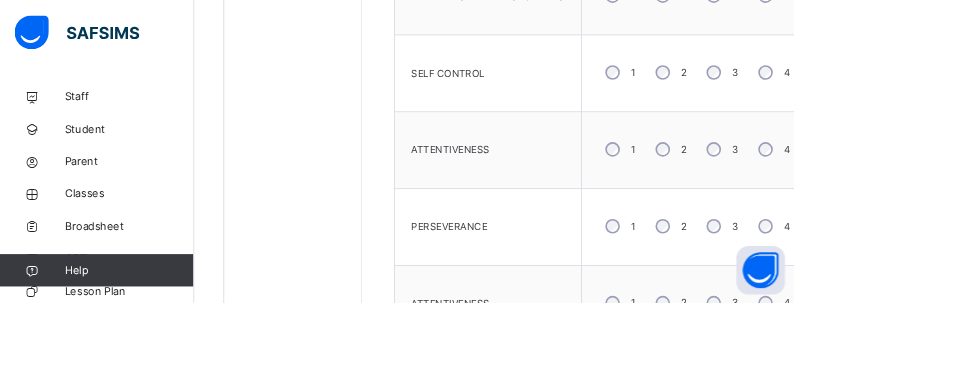 scroll, scrollTop: 1349, scrollLeft: 0, axis: vertical 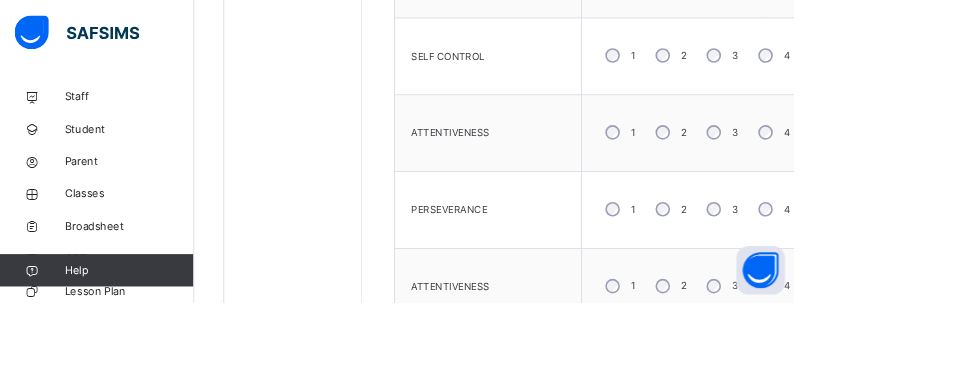 click on "4" at bounding box center [955, 449] 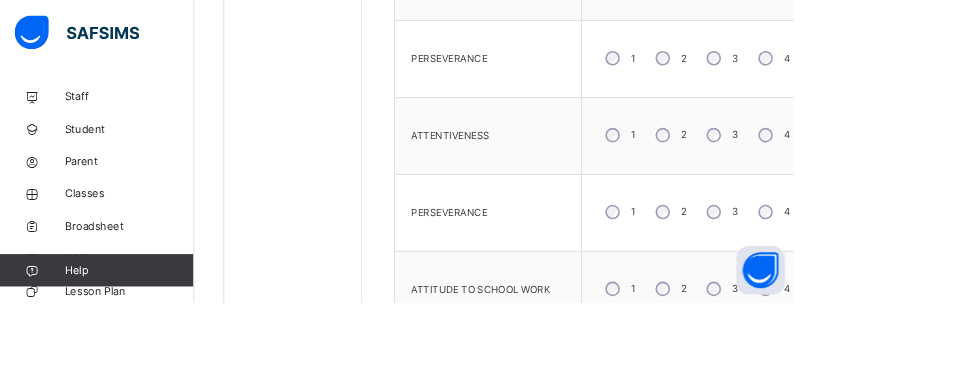 scroll, scrollTop: 1549, scrollLeft: 0, axis: vertical 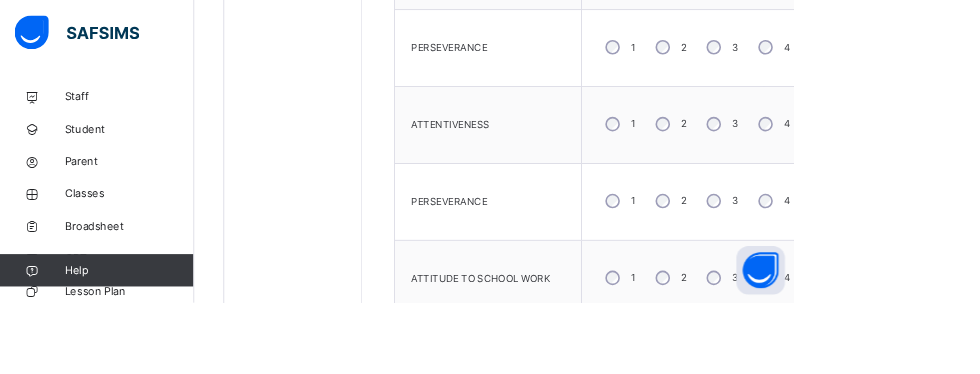 click on "4" at bounding box center [955, 344] 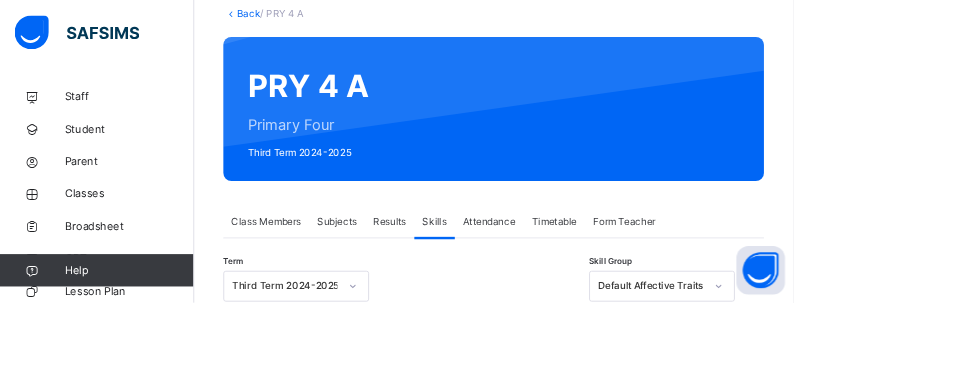 scroll, scrollTop: 9, scrollLeft: 0, axis: vertical 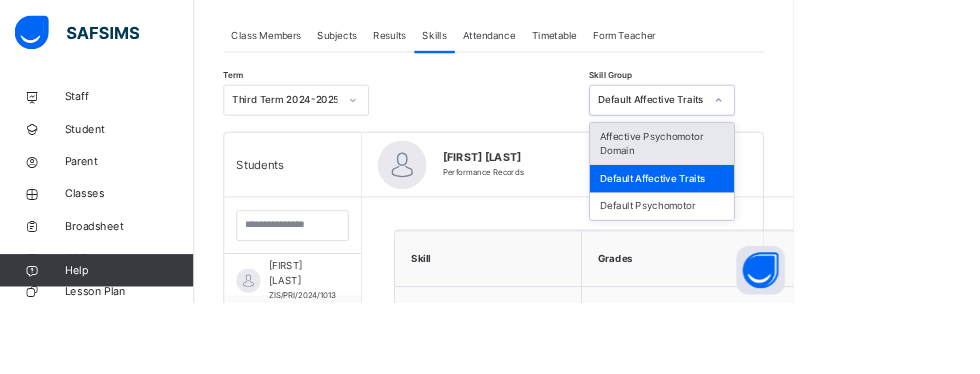 click on "Default Psychomotor" at bounding box center (818, 255) 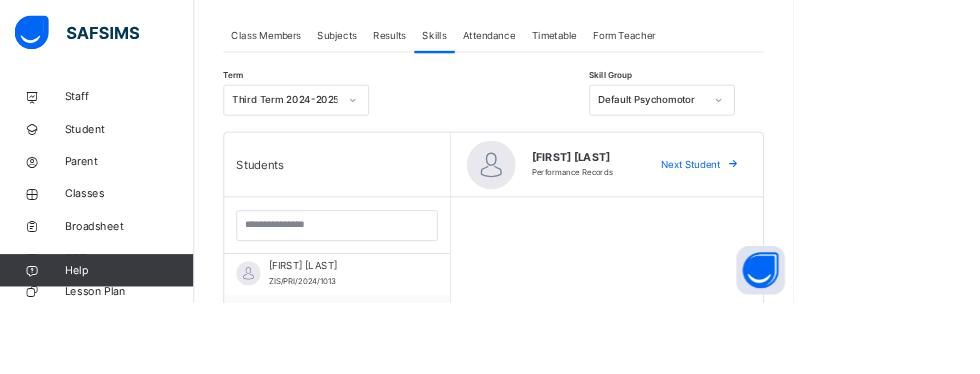 scroll, scrollTop: 0, scrollLeft: 0, axis: both 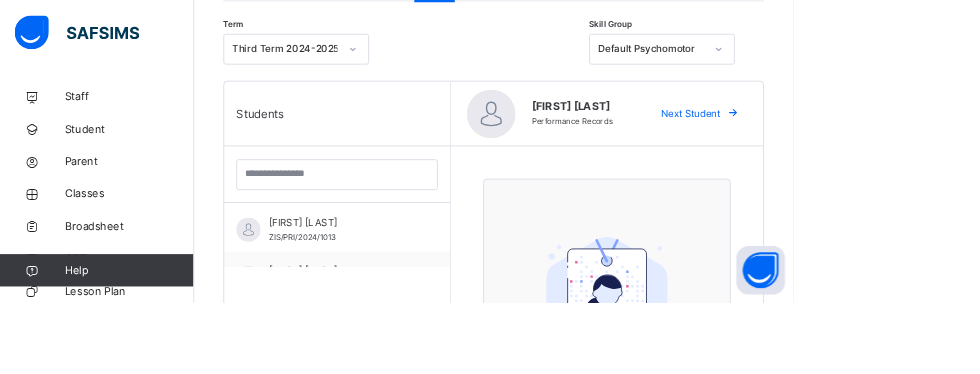 click on "[FIRST]  [LAST]" at bounding box center [421, 275] 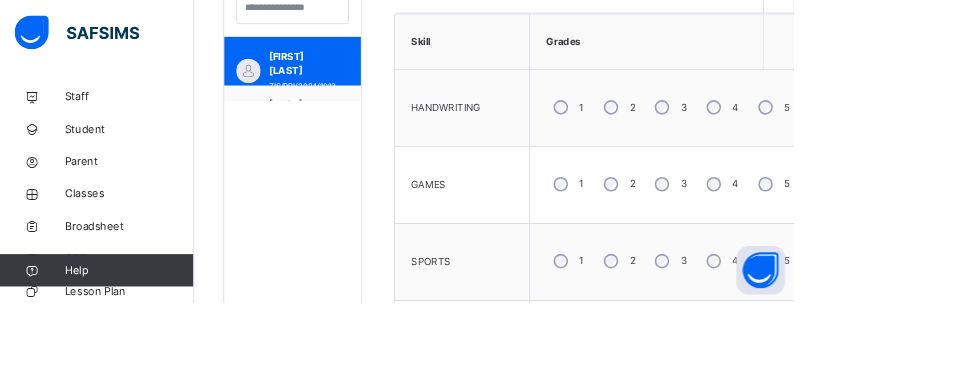 scroll, scrollTop: 621, scrollLeft: 0, axis: vertical 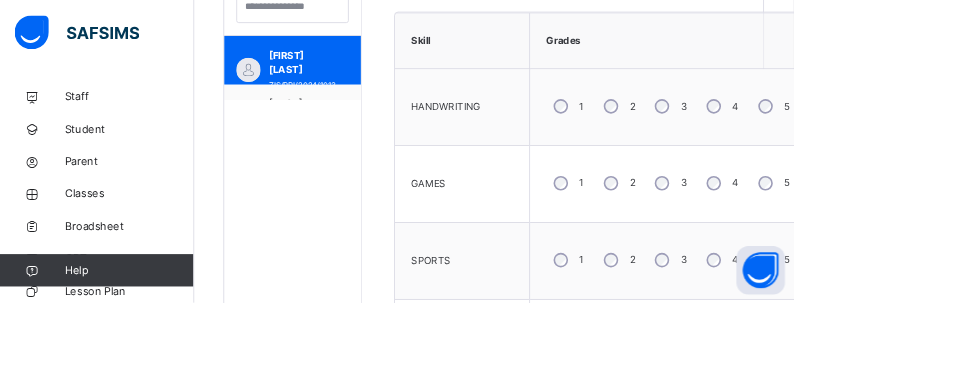 click on "4" at bounding box center (891, 322) 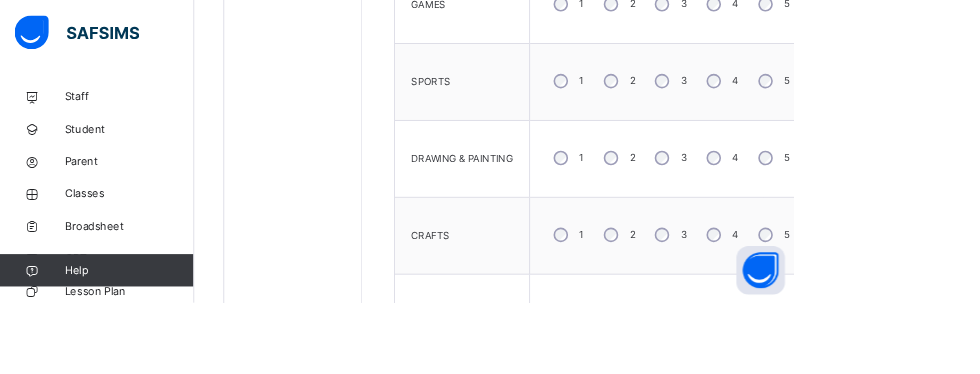 scroll, scrollTop: 866, scrollLeft: 0, axis: vertical 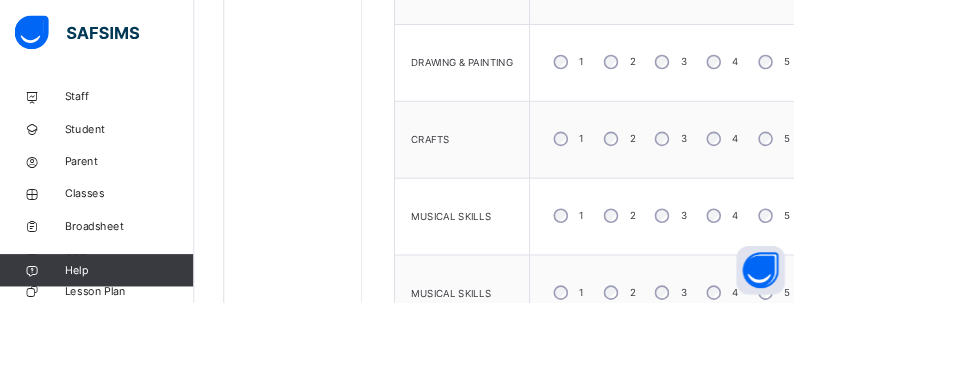 click on "4" at bounding box center [891, 361] 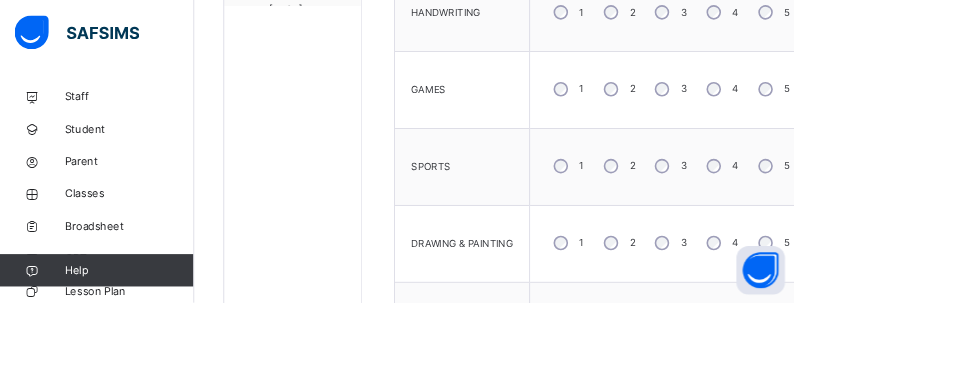 scroll, scrollTop: 802, scrollLeft: 0, axis: vertical 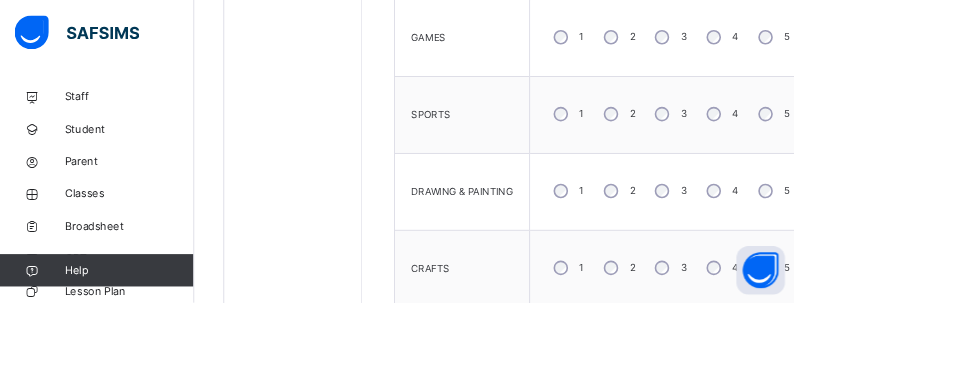click on "Save Skill" at bounding box center [938, 606] 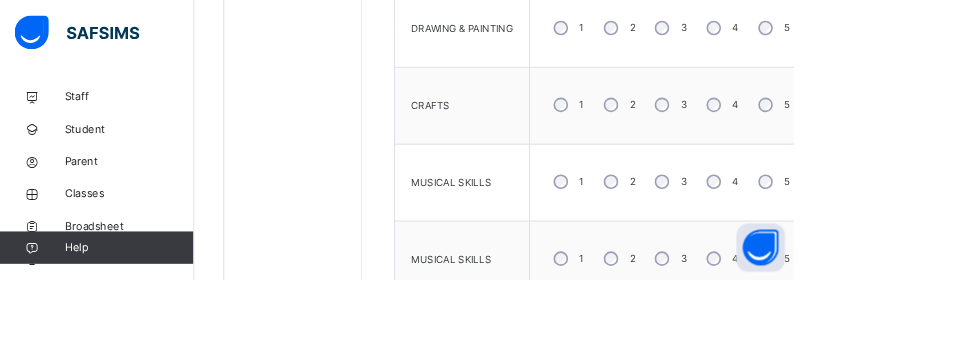 scroll, scrollTop: 1014, scrollLeft: 0, axis: vertical 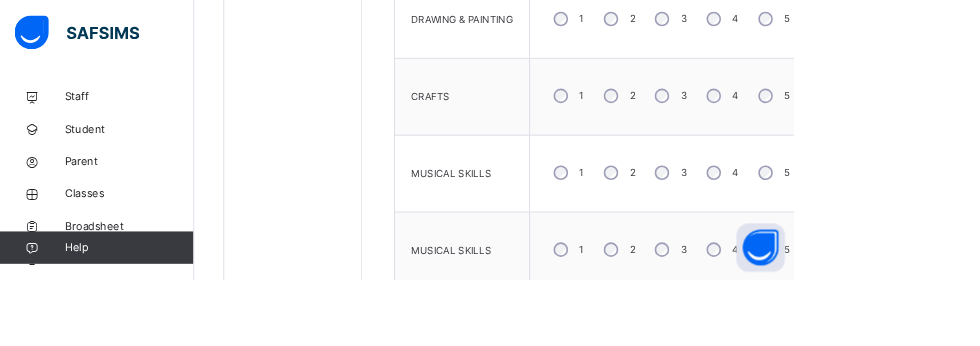click on "Save Skill" at bounding box center [938, 394] 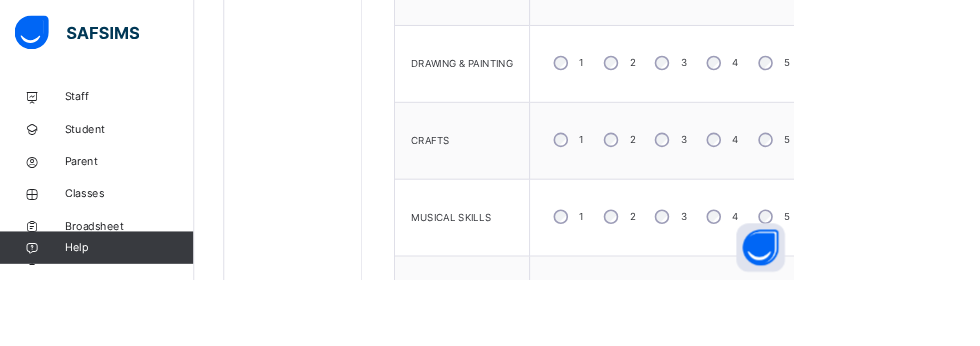 scroll, scrollTop: 1014, scrollLeft: 0, axis: vertical 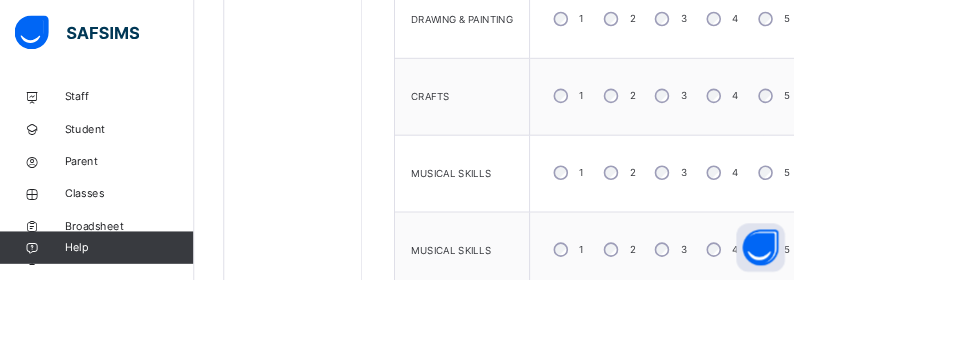 click on "Save Skill" at bounding box center [938, 394] 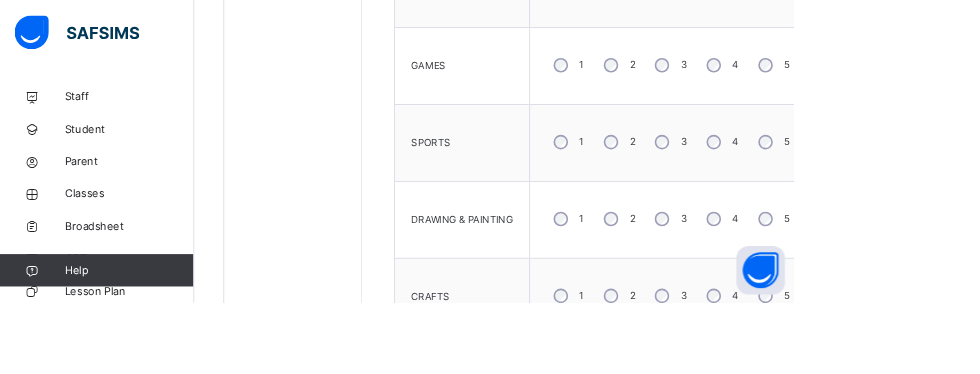 scroll, scrollTop: 758, scrollLeft: 0, axis: vertical 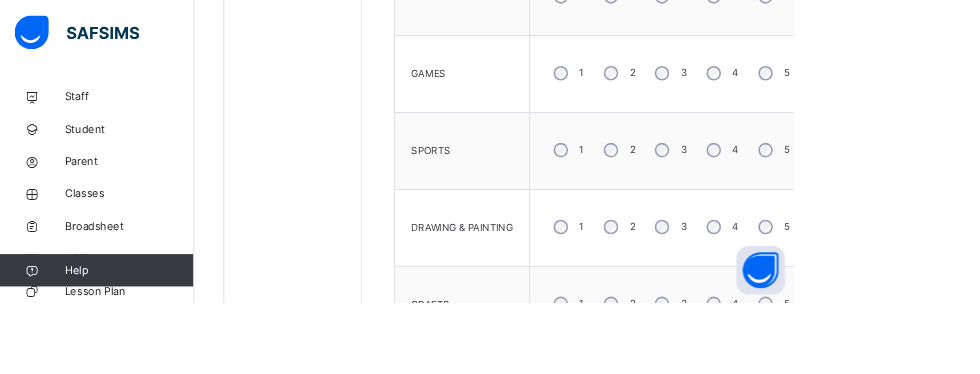 click on "[FIRST]   [LAST] [STUDENT ID]" at bounding box center [361, -2] 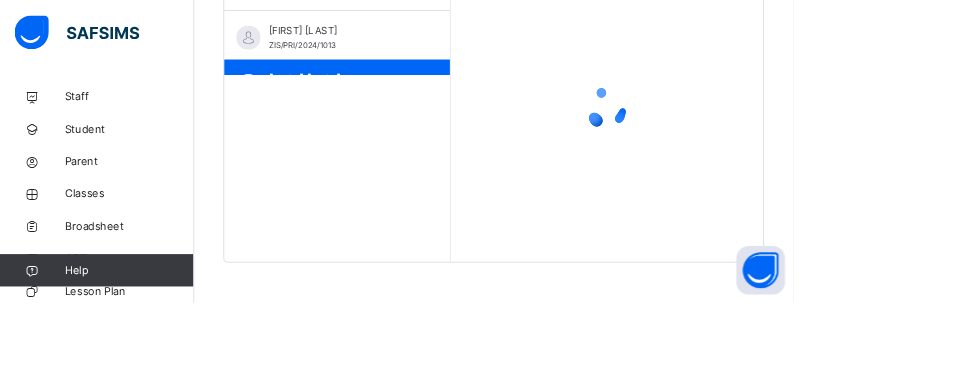 scroll, scrollTop: 519, scrollLeft: 0, axis: vertical 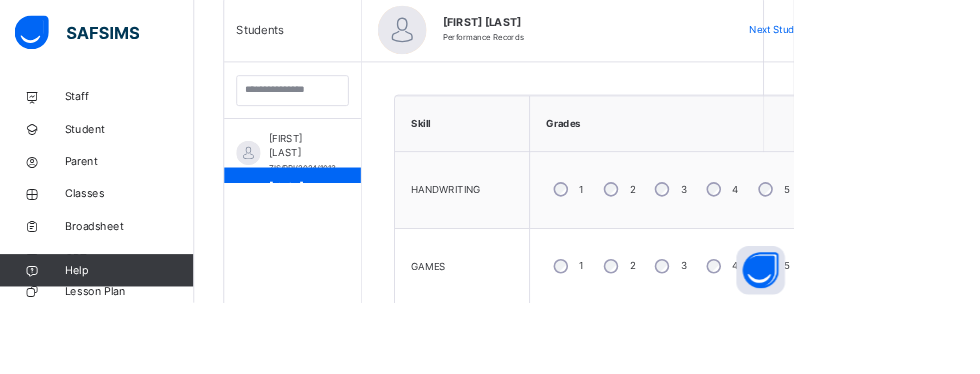 click on "4" at bounding box center [891, 329] 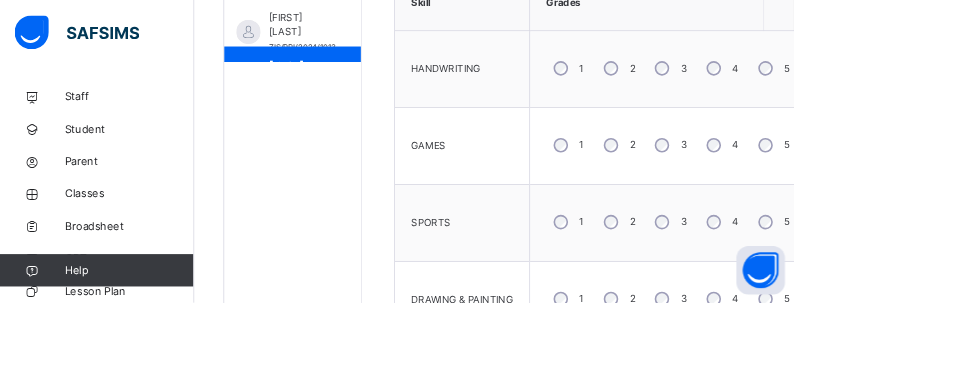scroll, scrollTop: 692, scrollLeft: 0, axis: vertical 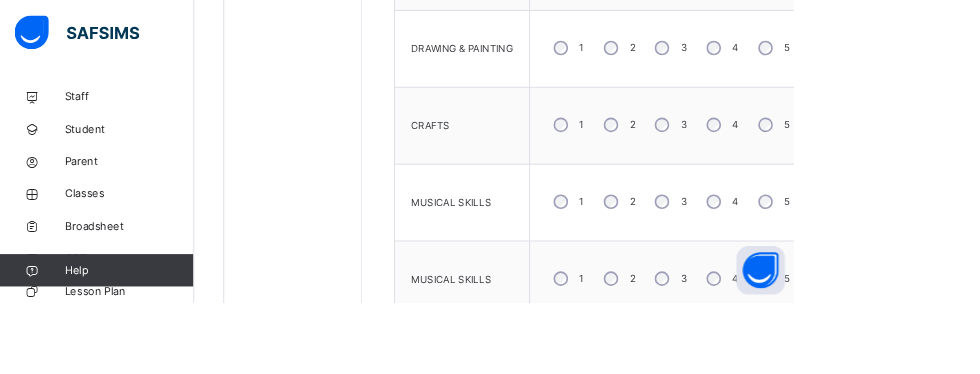 click on "Save Skill" at bounding box center (938, 429) 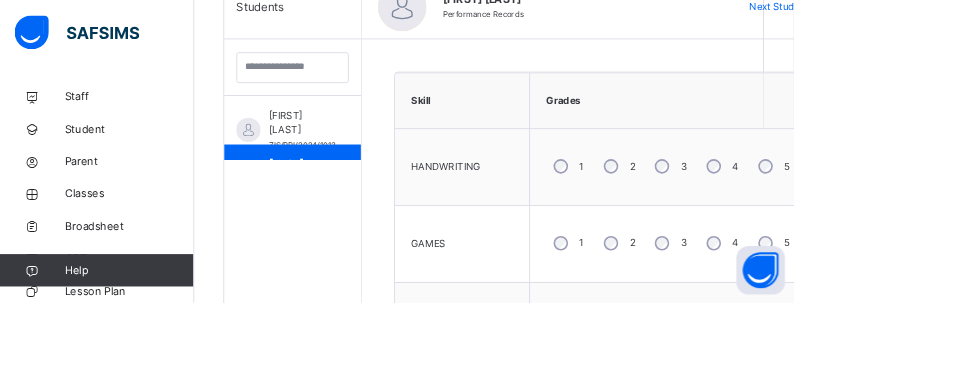 scroll, scrollTop: 550, scrollLeft: 0, axis: vertical 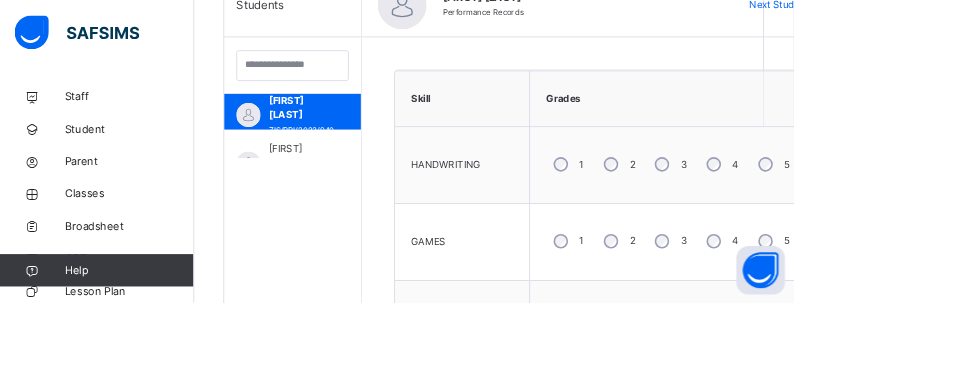 click on "[FIRST]  [LAST]" at bounding box center (371, 193) 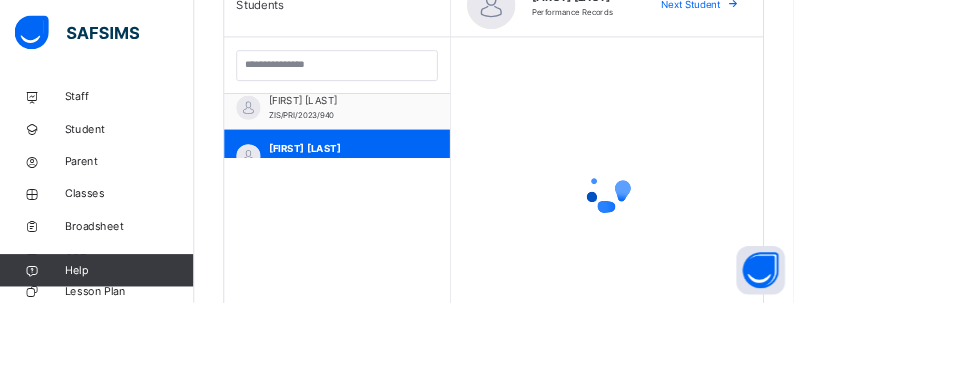 scroll, scrollTop: 470, scrollLeft: 0, axis: vertical 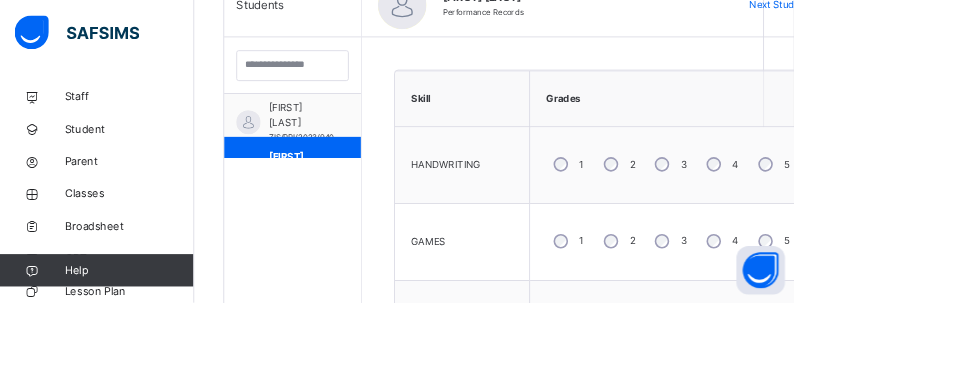 click on "4" at bounding box center [891, 203] 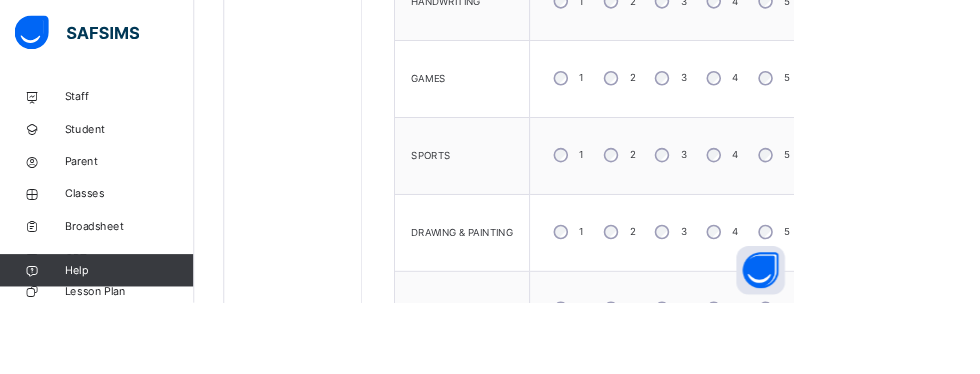 scroll, scrollTop: 765, scrollLeft: 0, axis: vertical 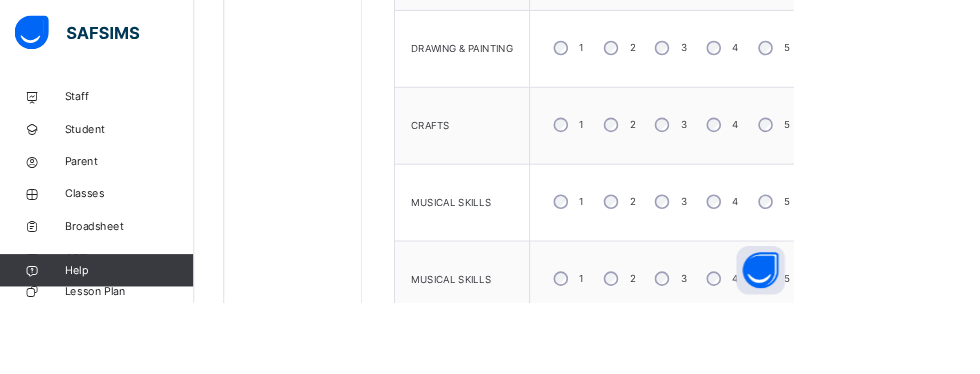 click on "Save Skill" at bounding box center [938, 429] 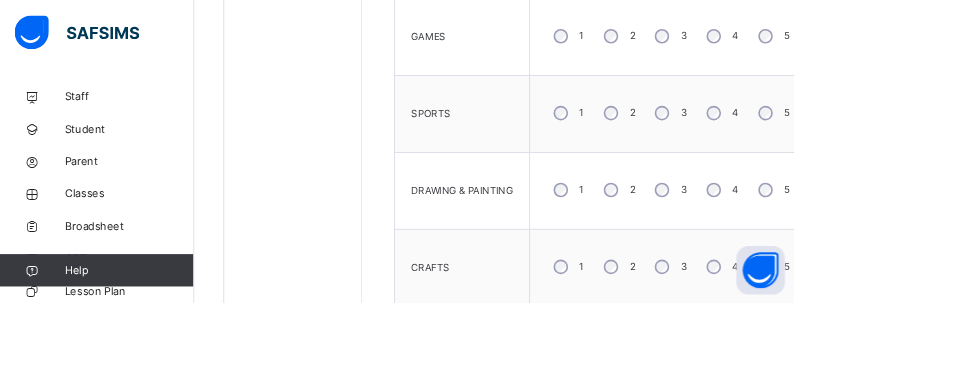 scroll, scrollTop: 583, scrollLeft: 0, axis: vertical 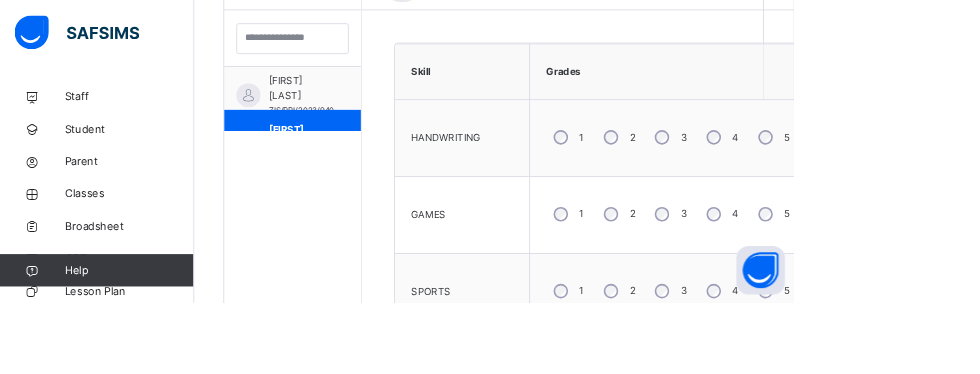 click on "[FIRST] [INITIAL]. [LAST]" at bounding box center (372, 238) 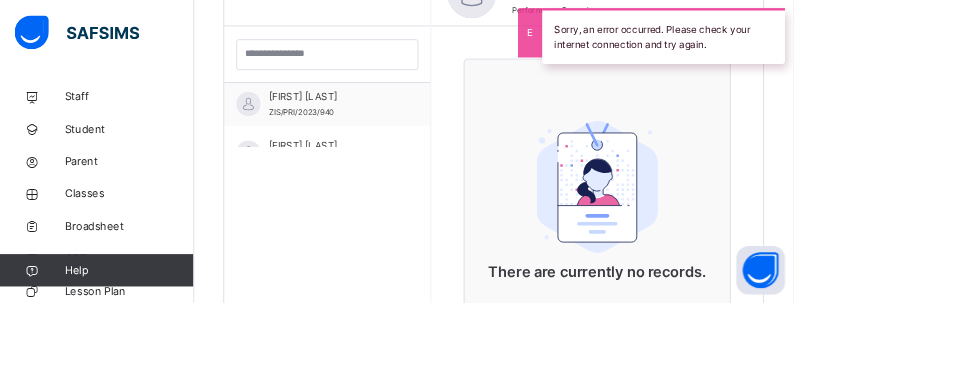 scroll, scrollTop: 571, scrollLeft: 0, axis: vertical 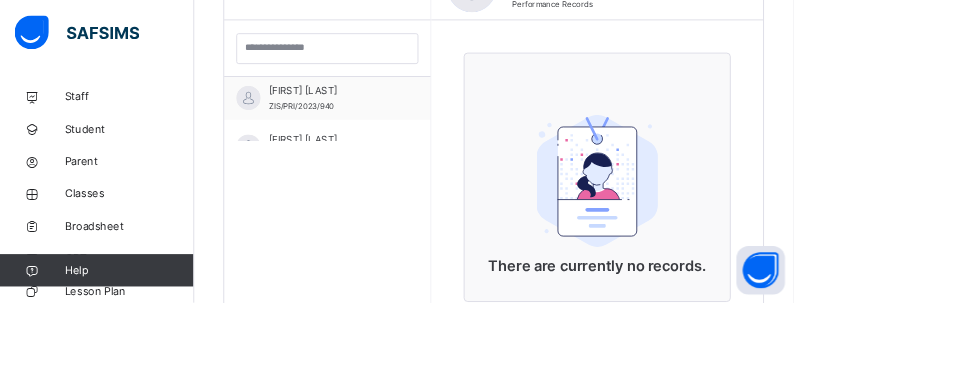 click on "[FIRST] [INITIAL]. [LAST]" at bounding box center [409, 232] 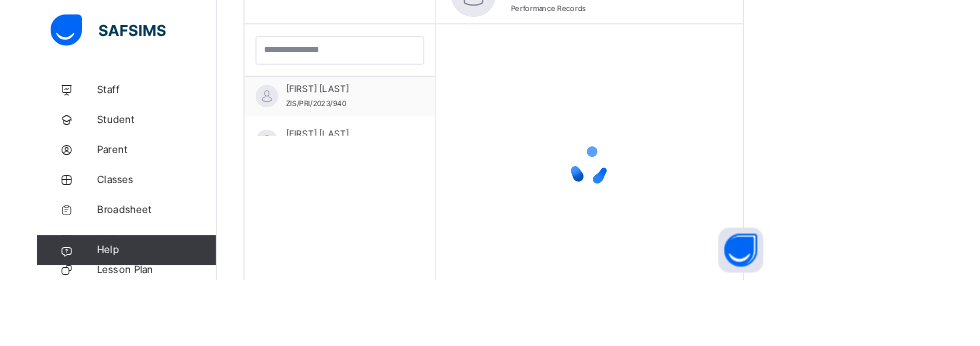 scroll, scrollTop: 572, scrollLeft: 0, axis: vertical 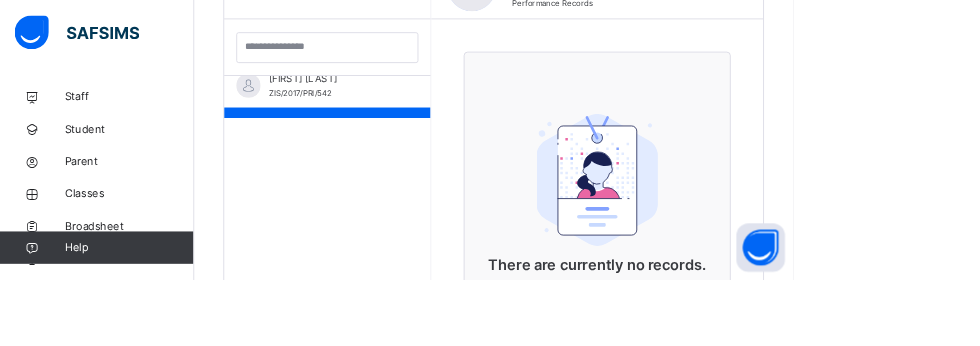 click on "[FIRST] [INITIAL]. [LAST]" at bounding box center (409, 157) 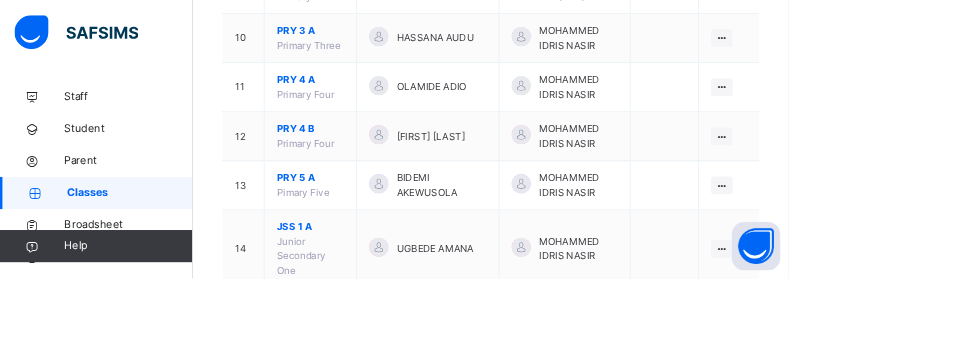 scroll, scrollTop: 838, scrollLeft: 0, axis: vertical 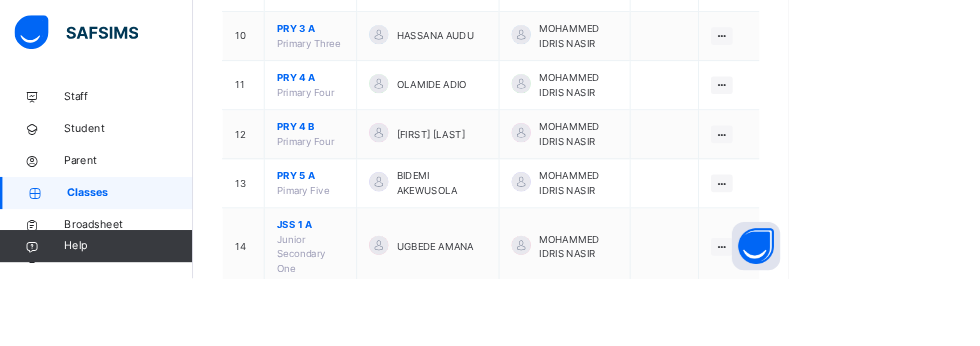 click on "View Class Assign form Teacher" at bounding box center (0, 0) 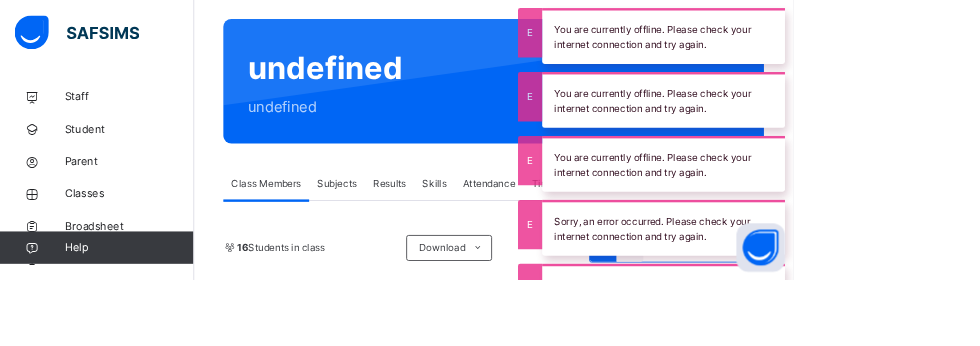 scroll, scrollTop: 266, scrollLeft: 0, axis: vertical 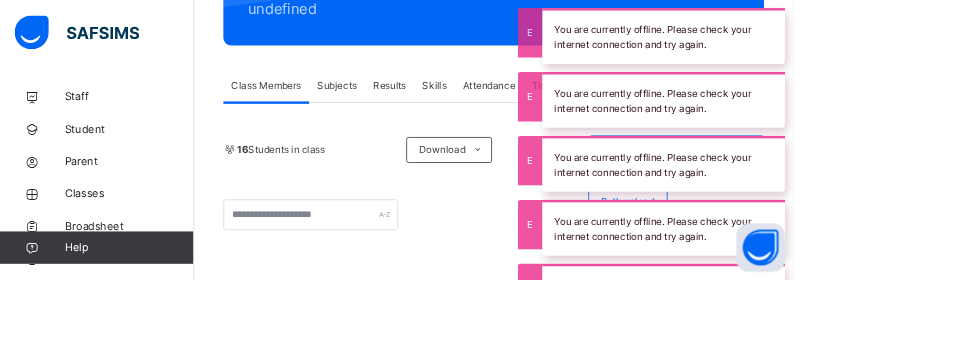 click on "Skills" at bounding box center (537, 106) 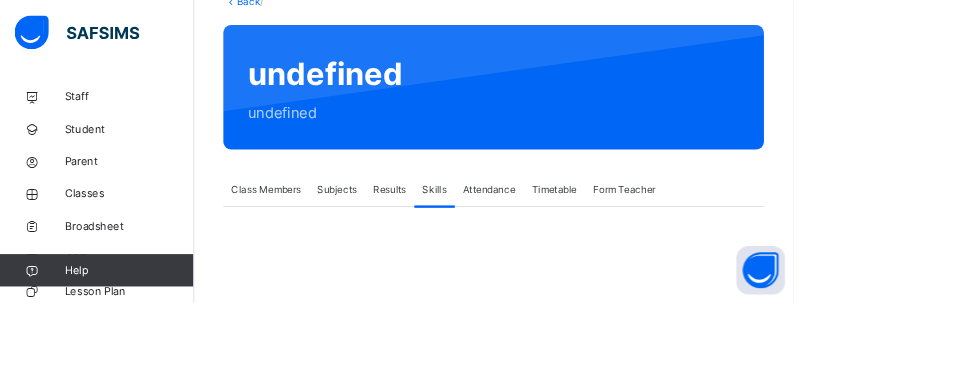 scroll, scrollTop: 0, scrollLeft: 0, axis: both 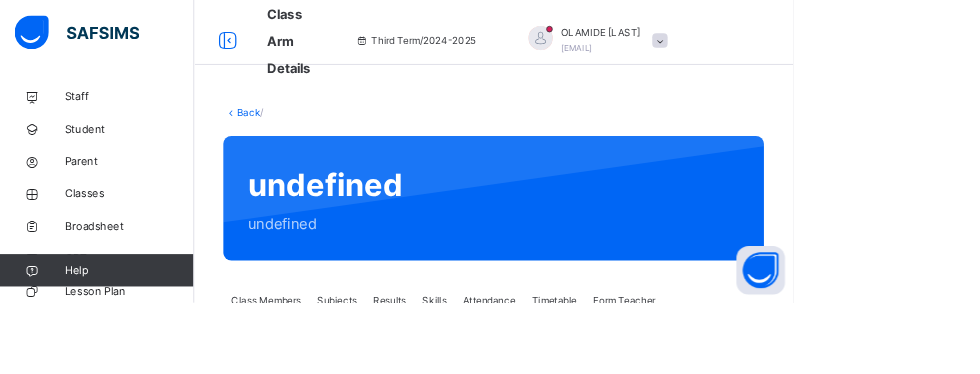 click on "Skills" at bounding box center [537, 372] 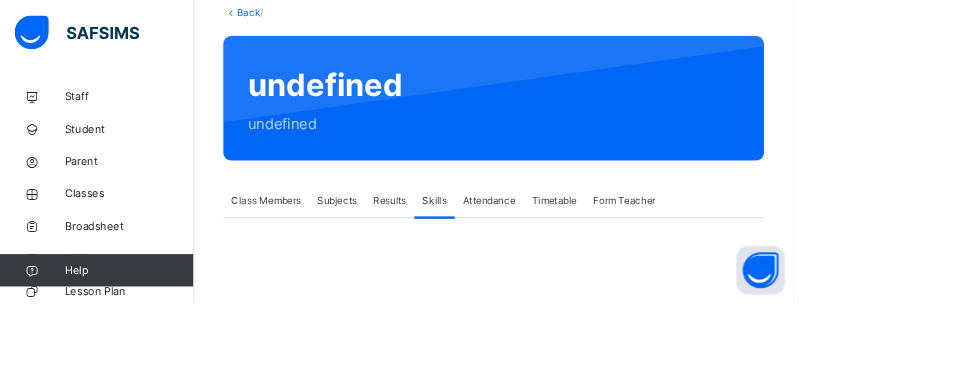 scroll, scrollTop: 231, scrollLeft: 0, axis: vertical 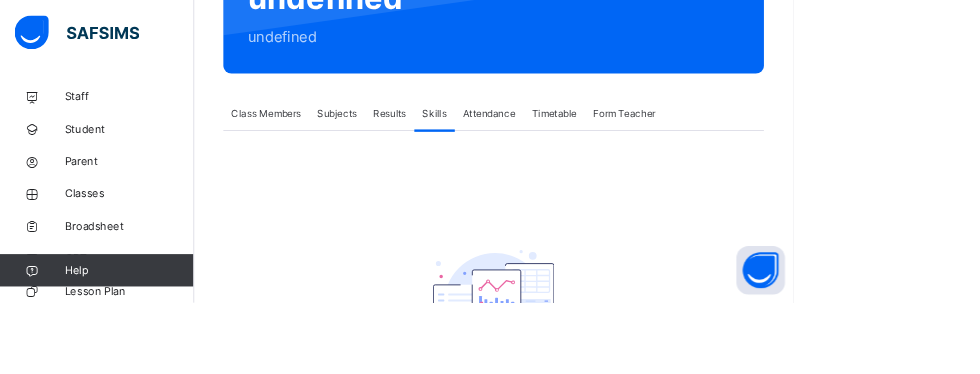 click on "Skills" at bounding box center (537, 141) 